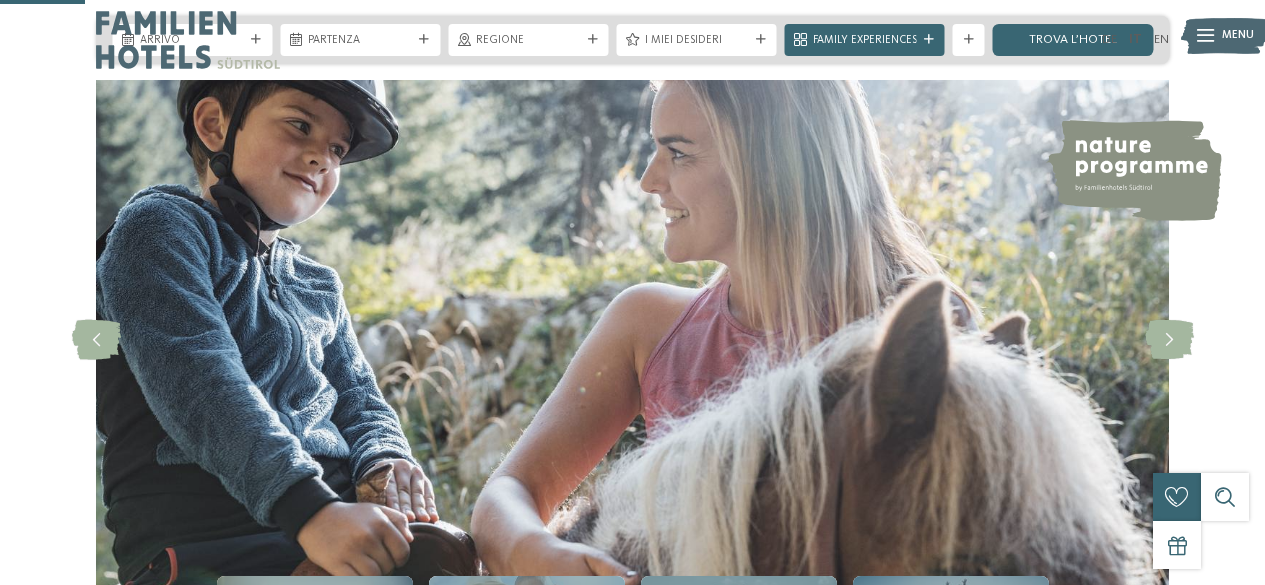 scroll, scrollTop: 500, scrollLeft: 0, axis: vertical 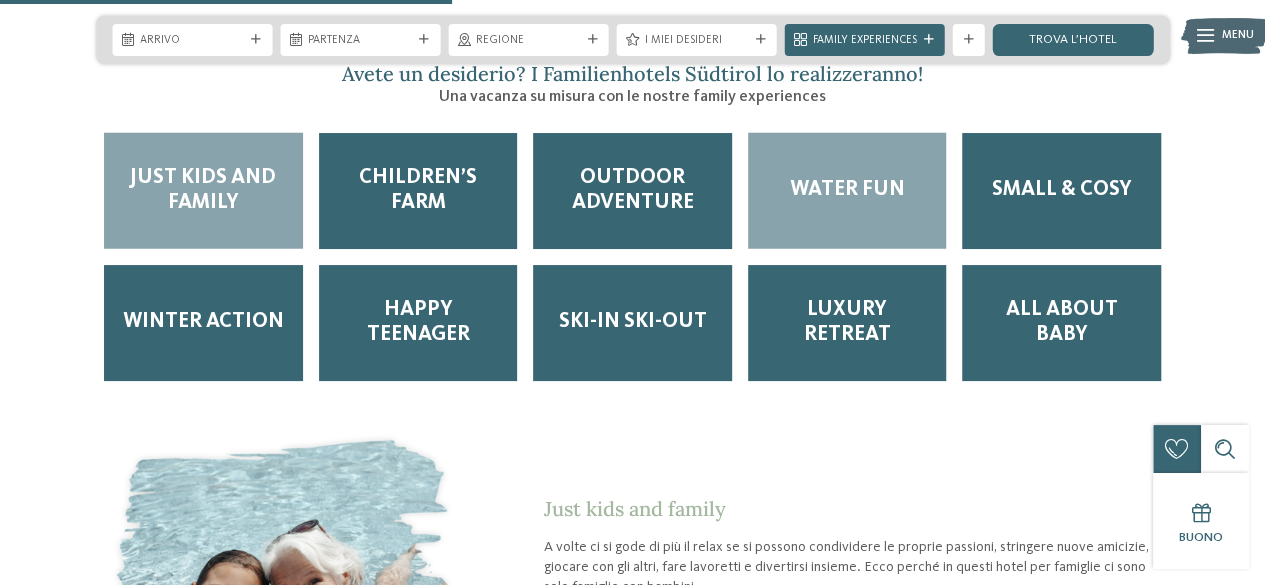 click on "Water Fun" at bounding box center [847, 190] 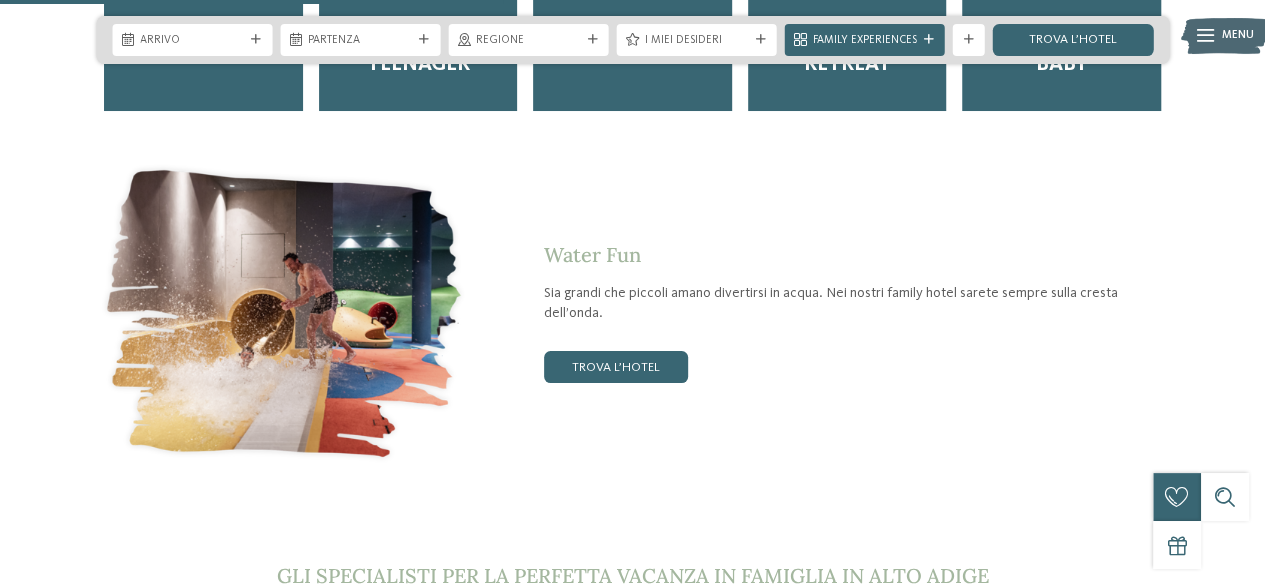 scroll, scrollTop: 2900, scrollLeft: 0, axis: vertical 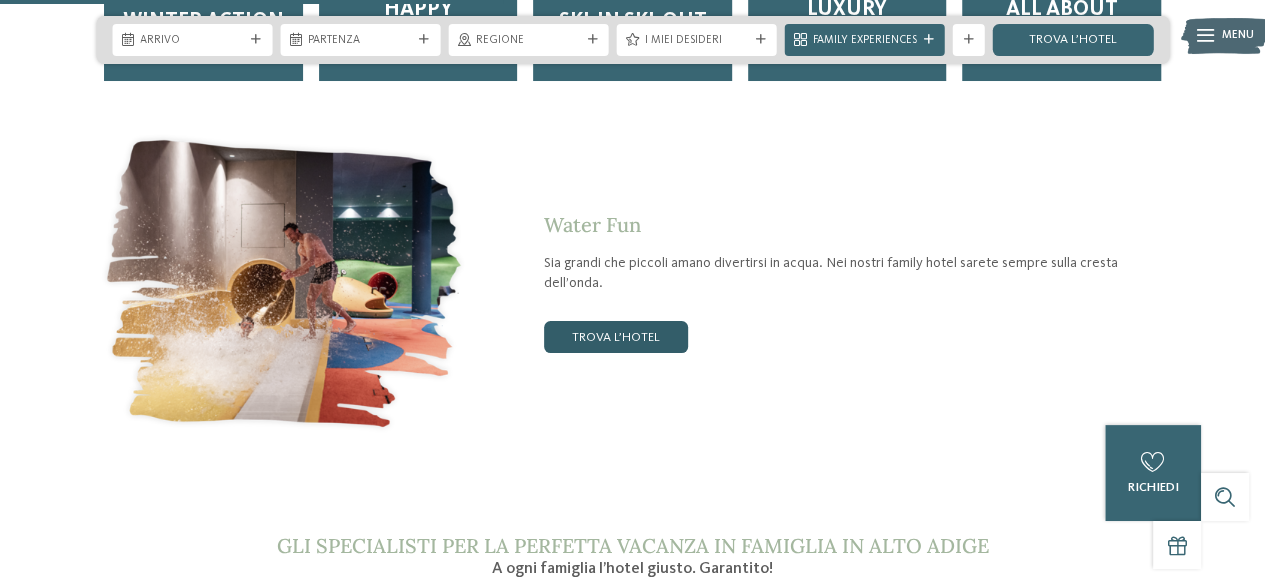 click on "trova l’hotel" at bounding box center (616, 337) 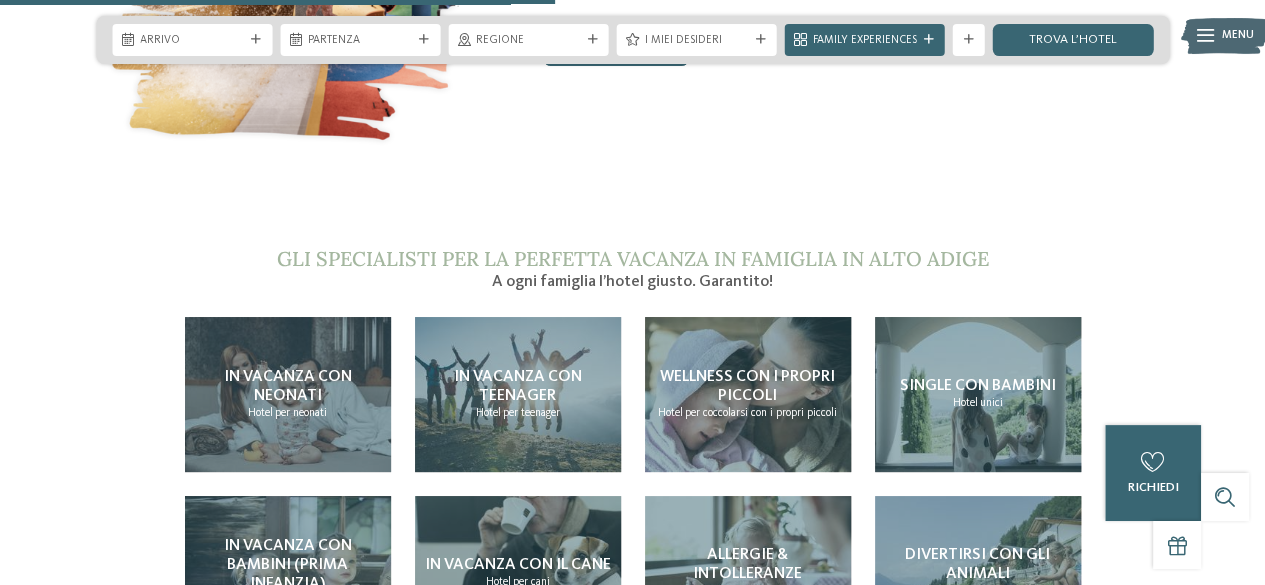 scroll, scrollTop: 3200, scrollLeft: 0, axis: vertical 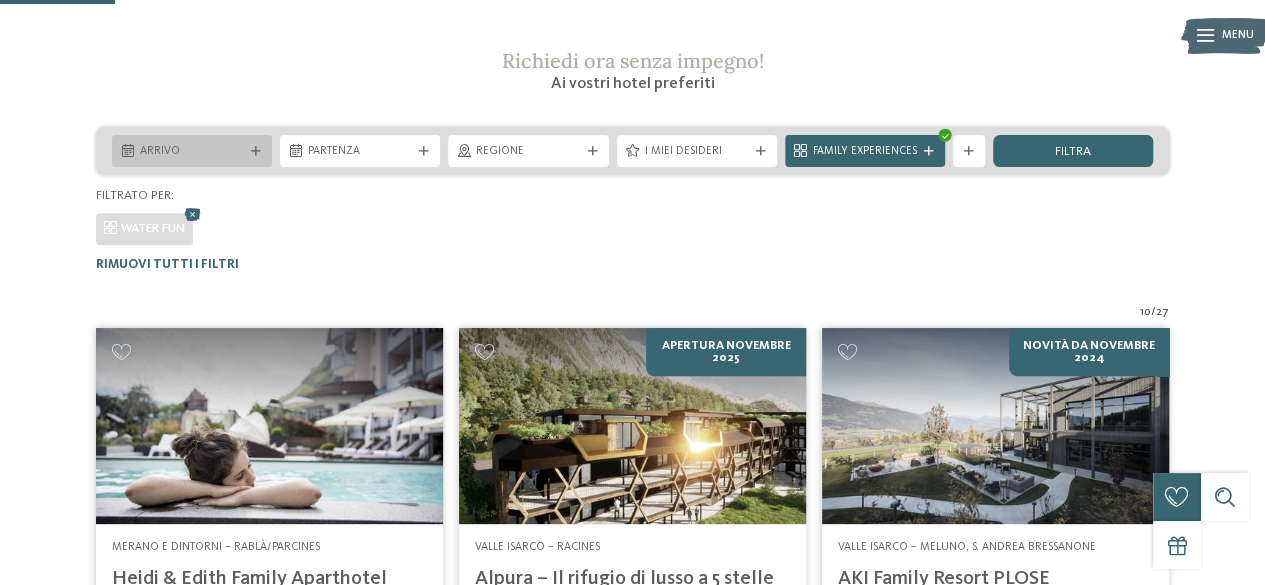 click on "Arrivo" at bounding box center [192, 152] 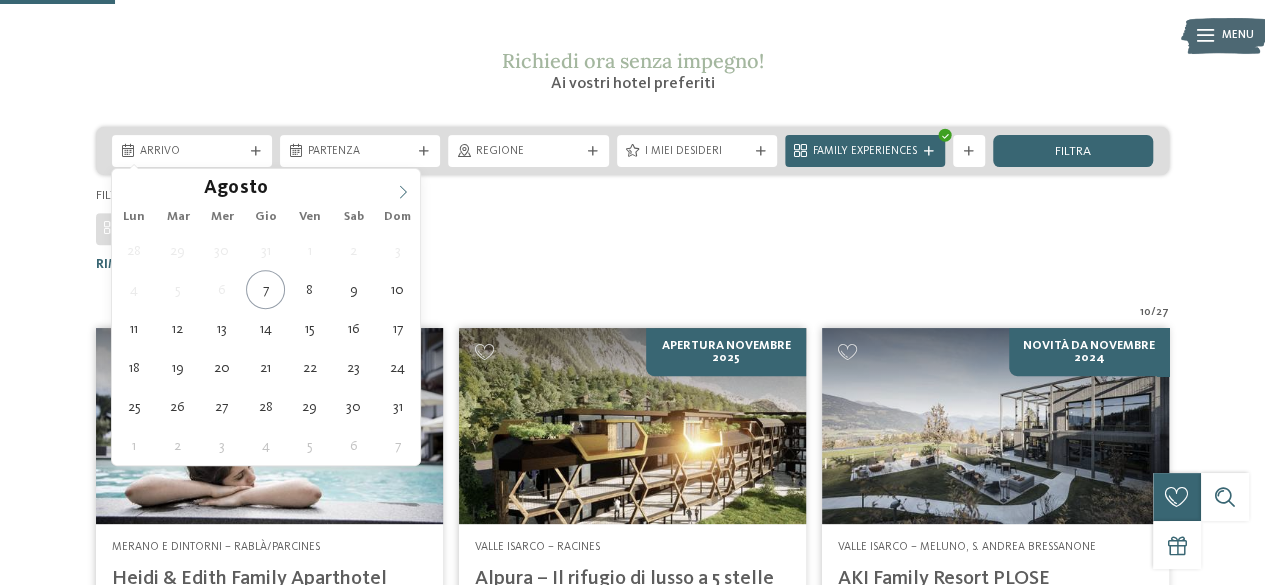 click 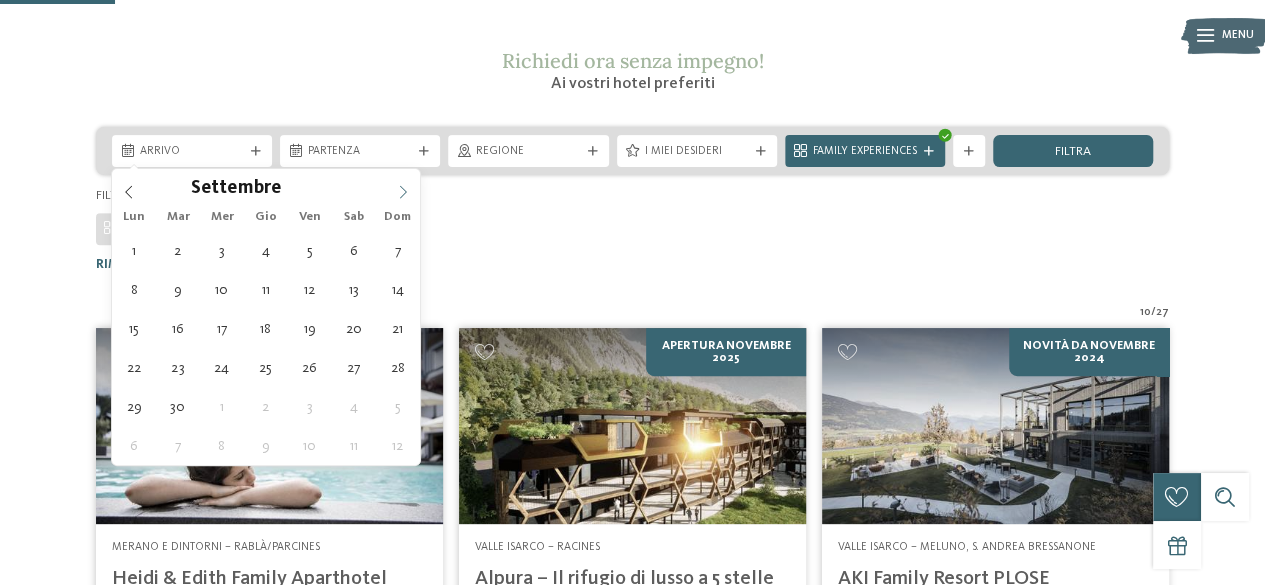 click 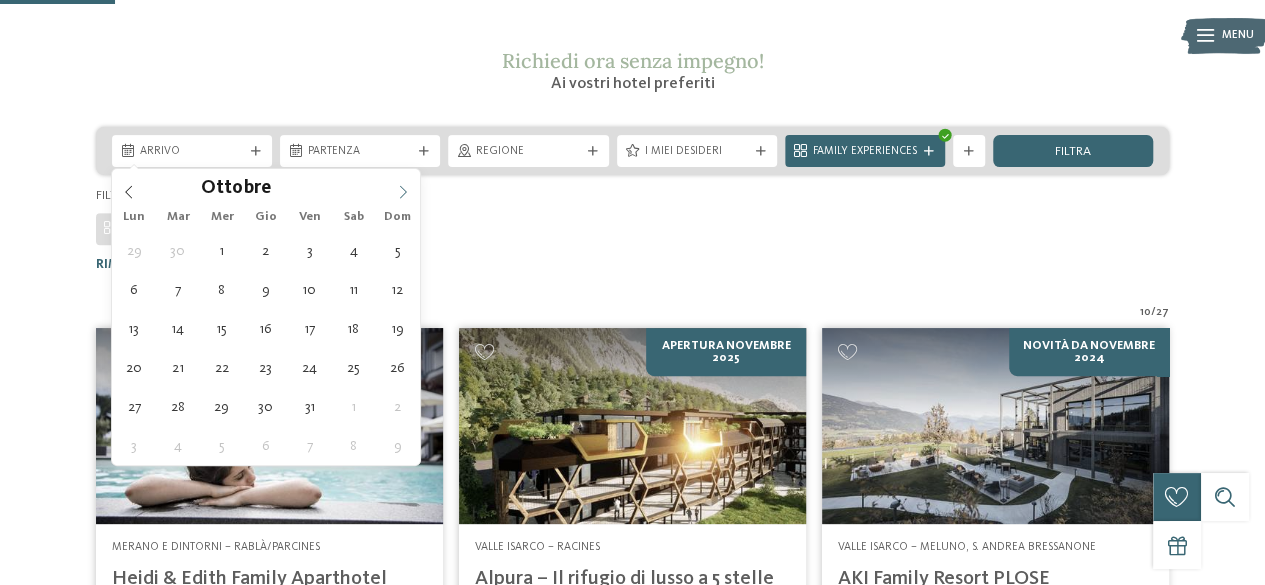 click 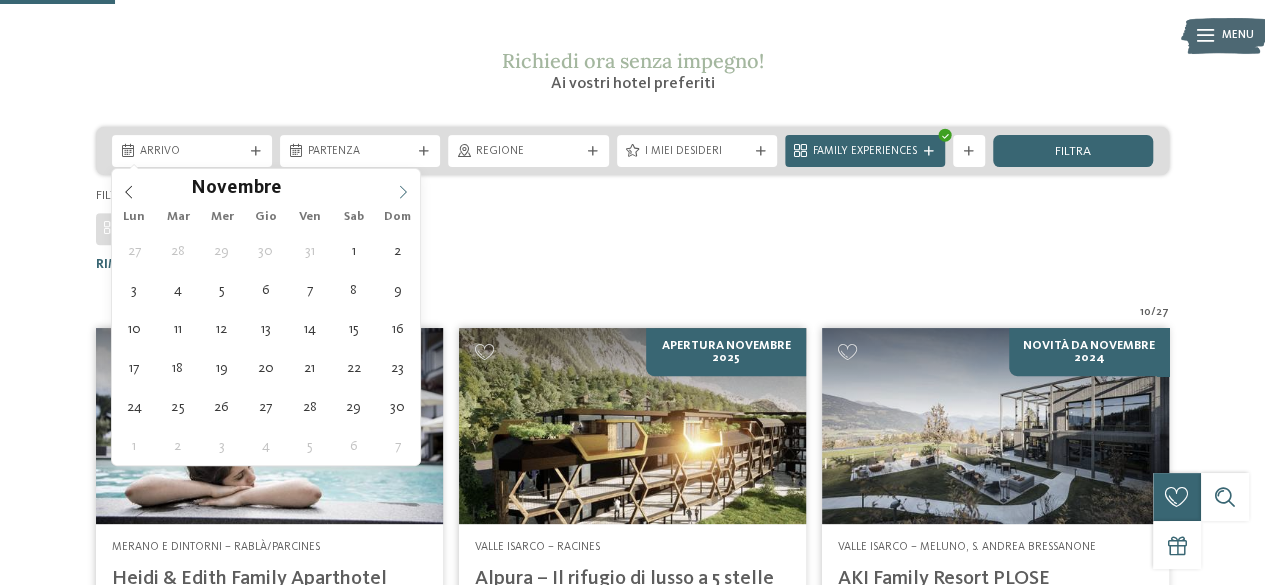 click 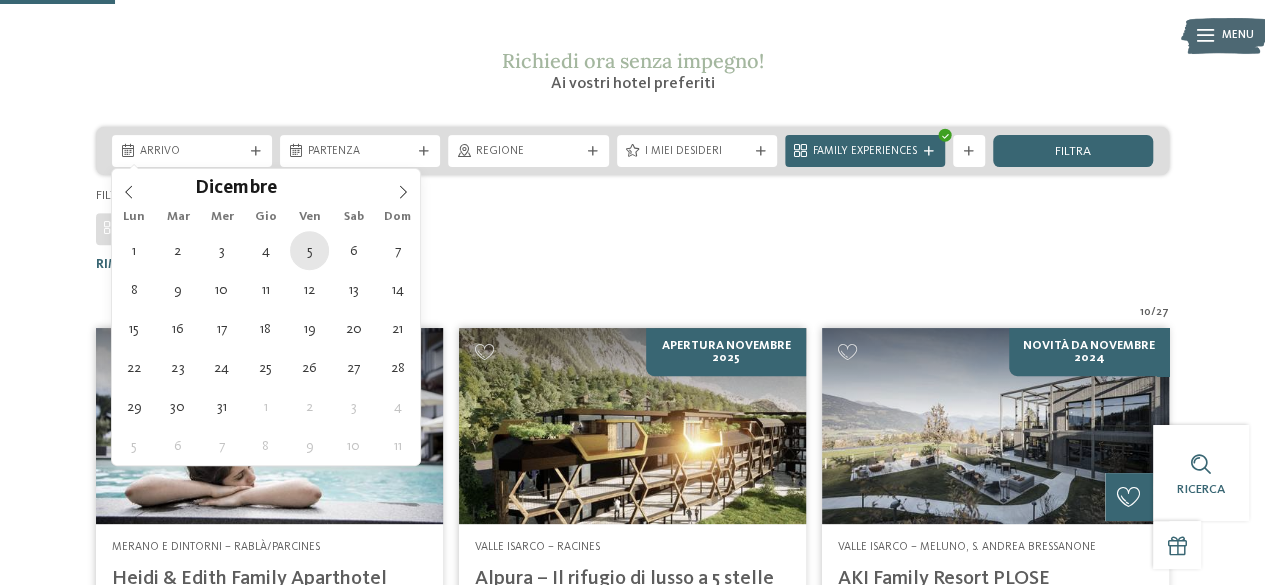 type on "[DATE]" 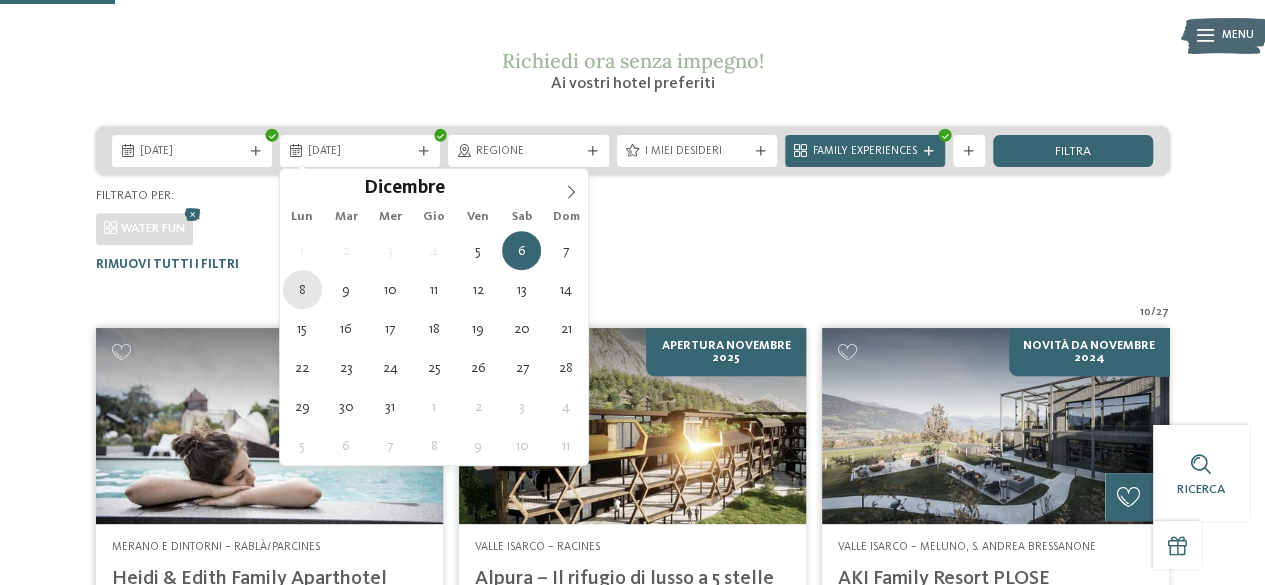 type on "[DATE]" 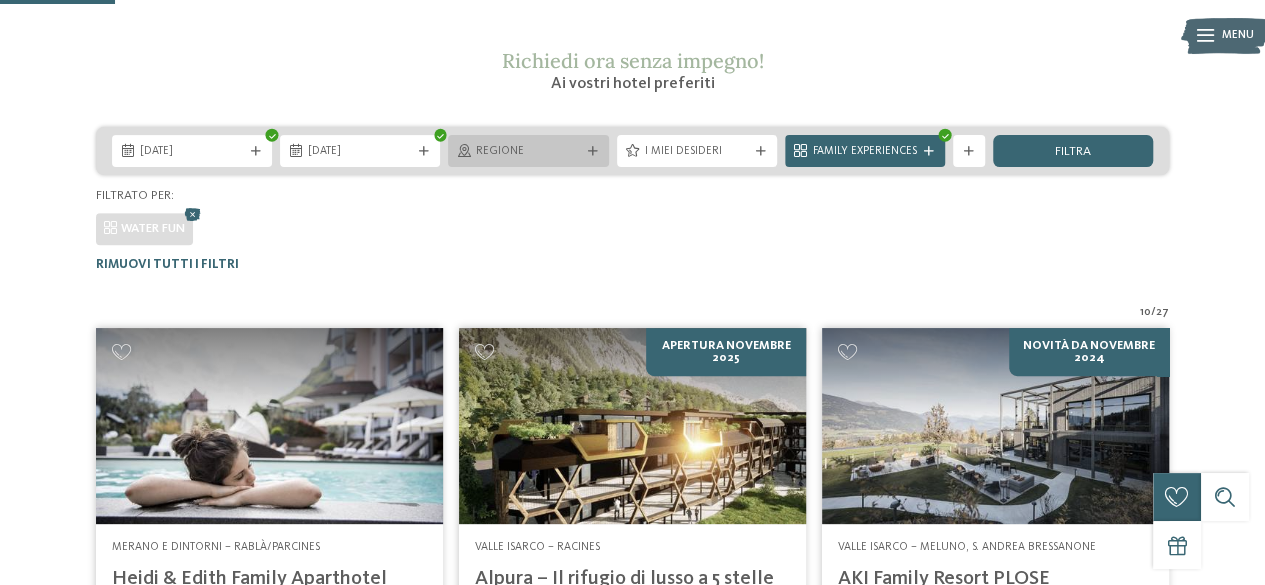 click on "Regione" at bounding box center (528, 151) 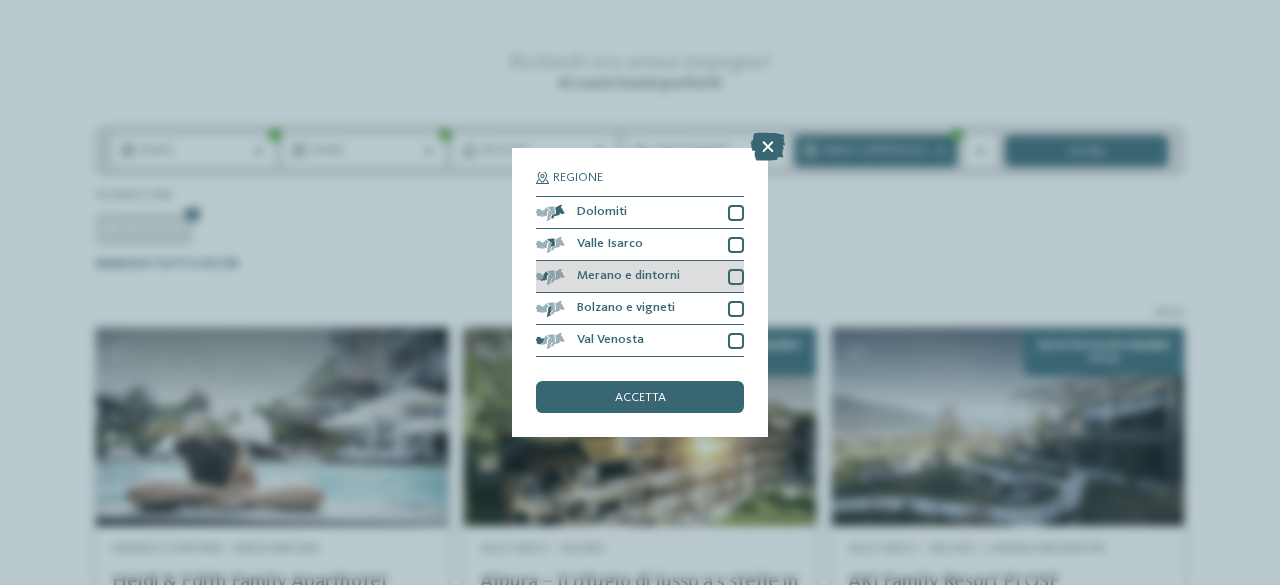 click on "Merano e dintorni" at bounding box center [628, 276] 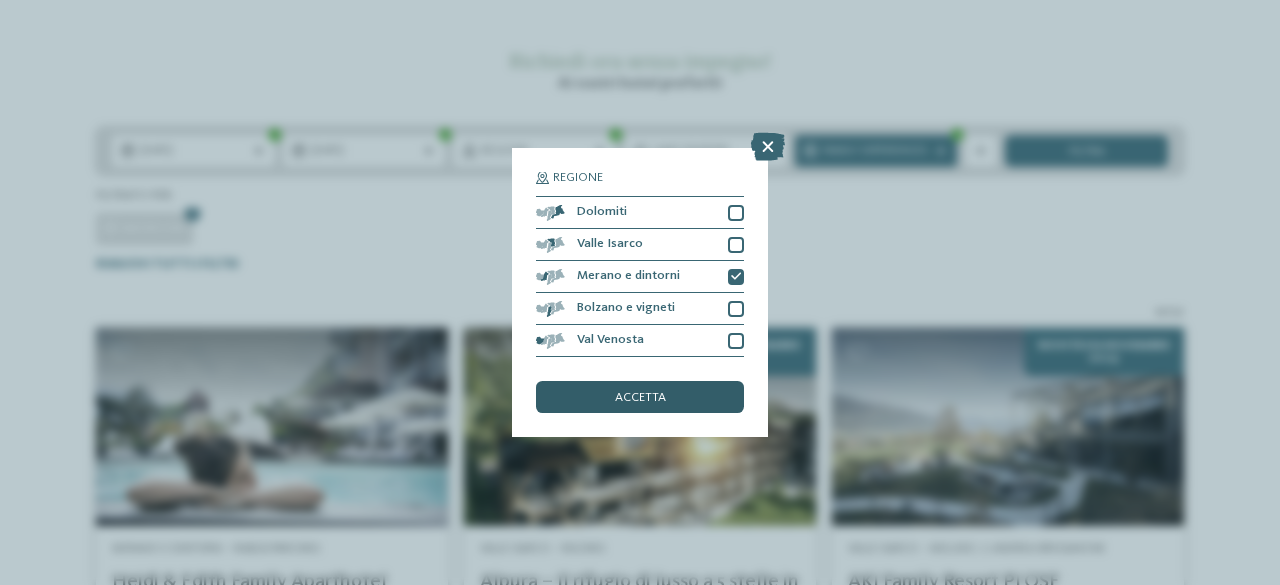 click on "accetta" at bounding box center (640, 397) 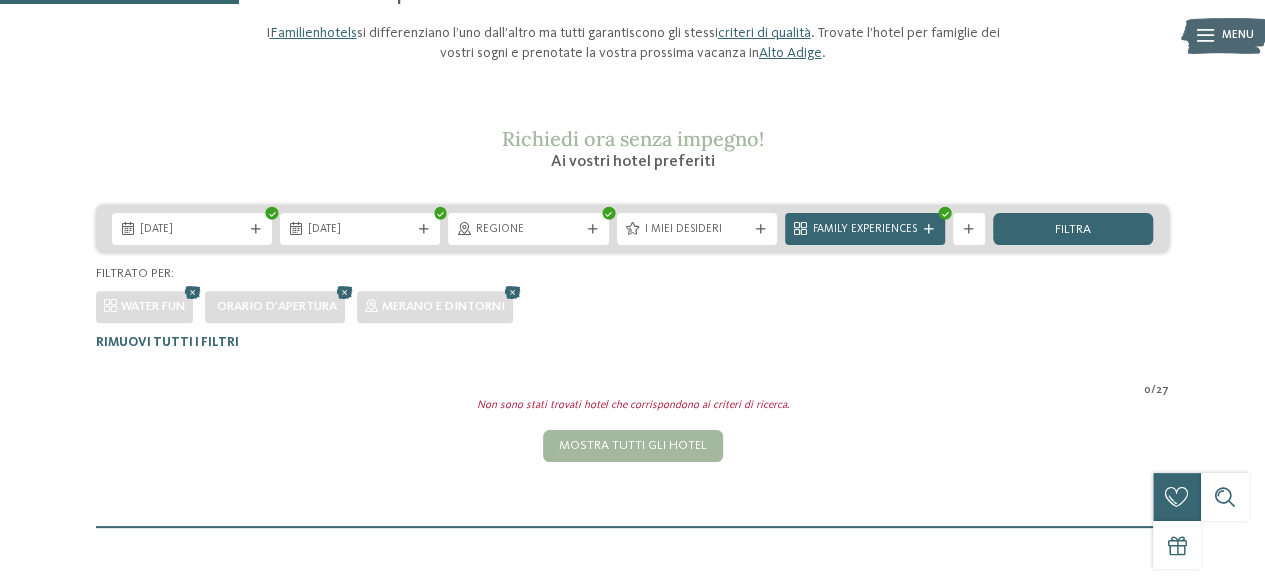 scroll, scrollTop: 194, scrollLeft: 0, axis: vertical 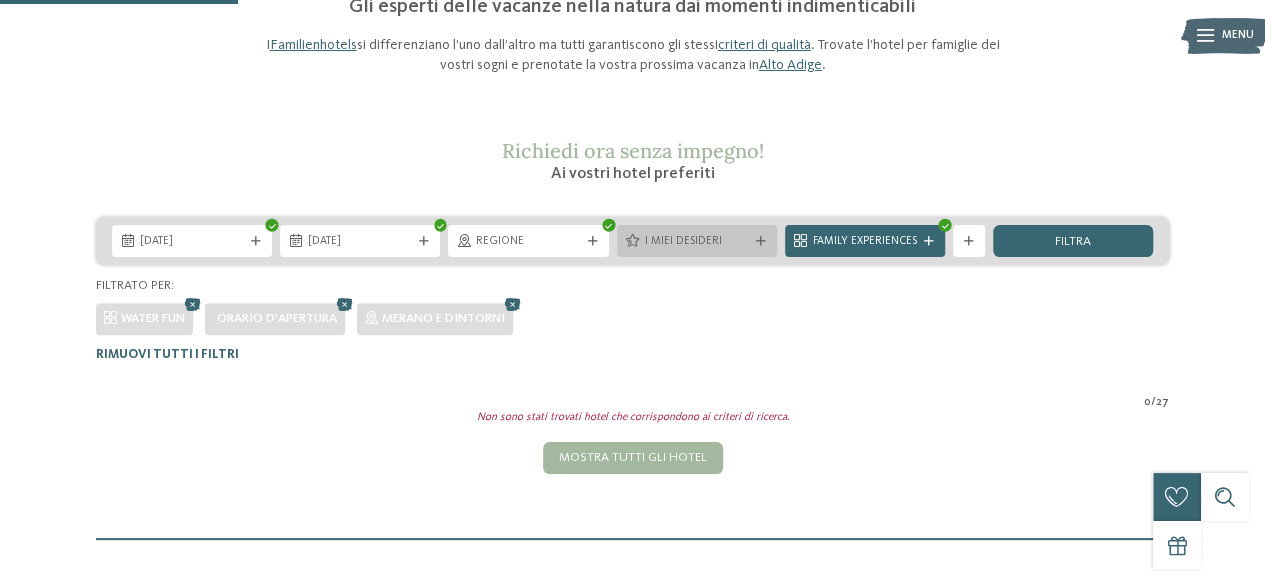 click on "I miei desideri" at bounding box center [697, 241] 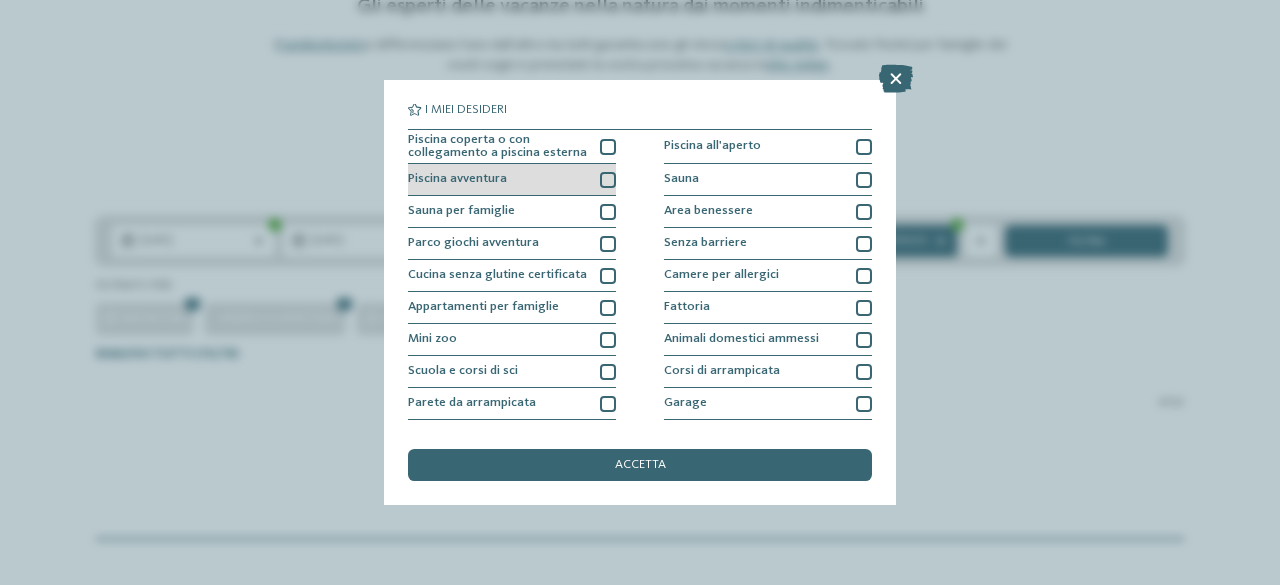click at bounding box center (608, 180) 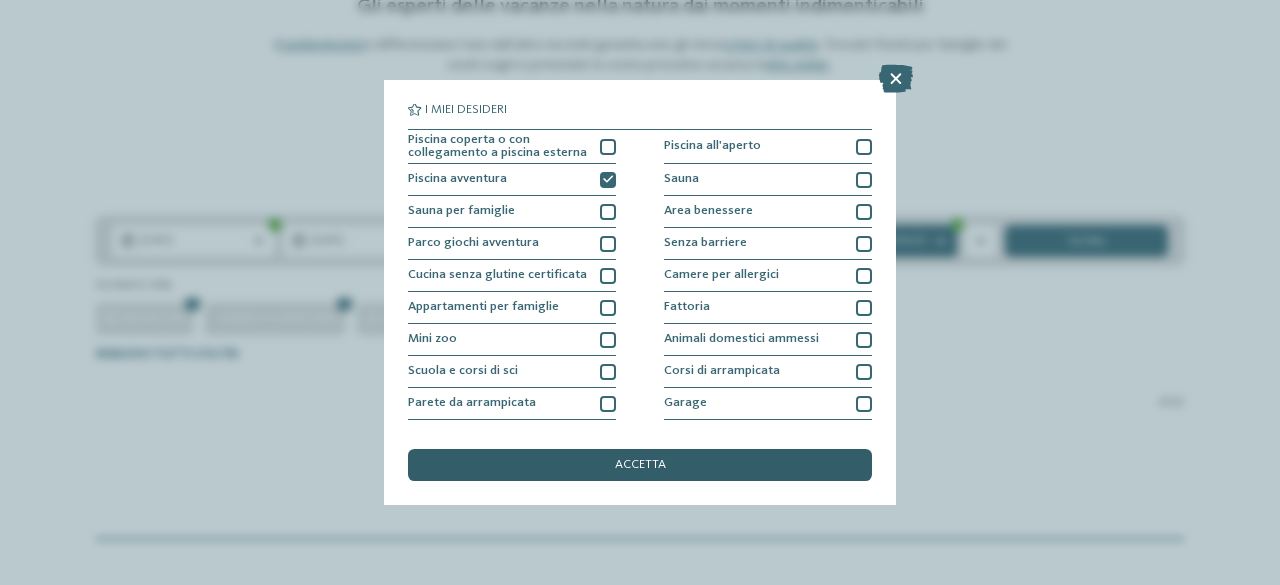click on "accetta" at bounding box center [640, 465] 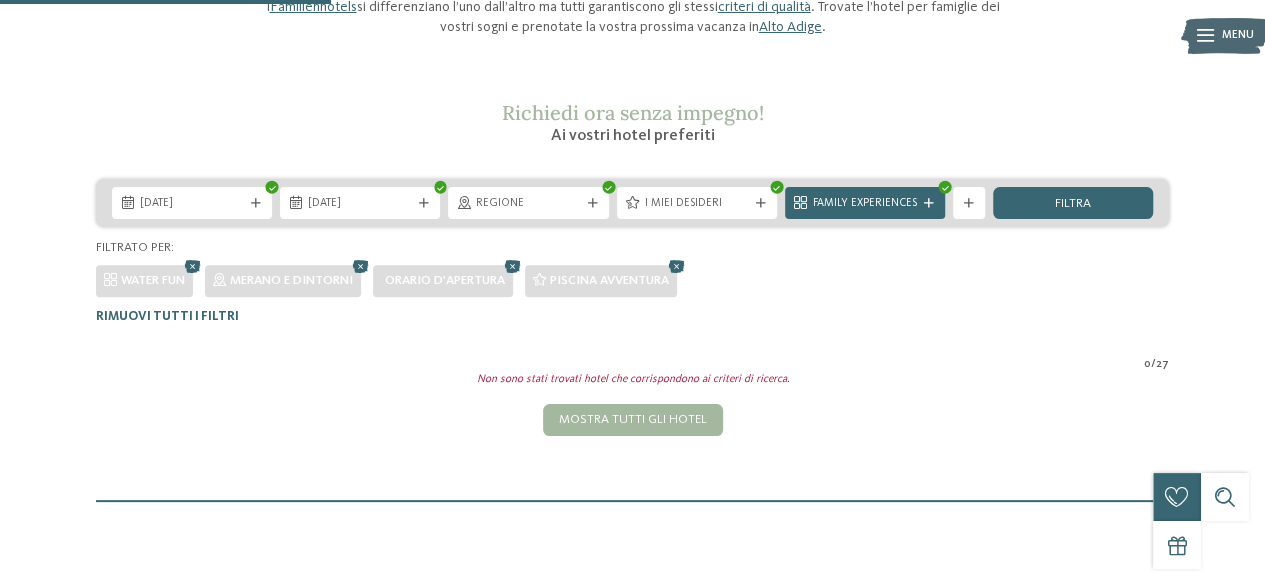 scroll, scrollTop: 194, scrollLeft: 0, axis: vertical 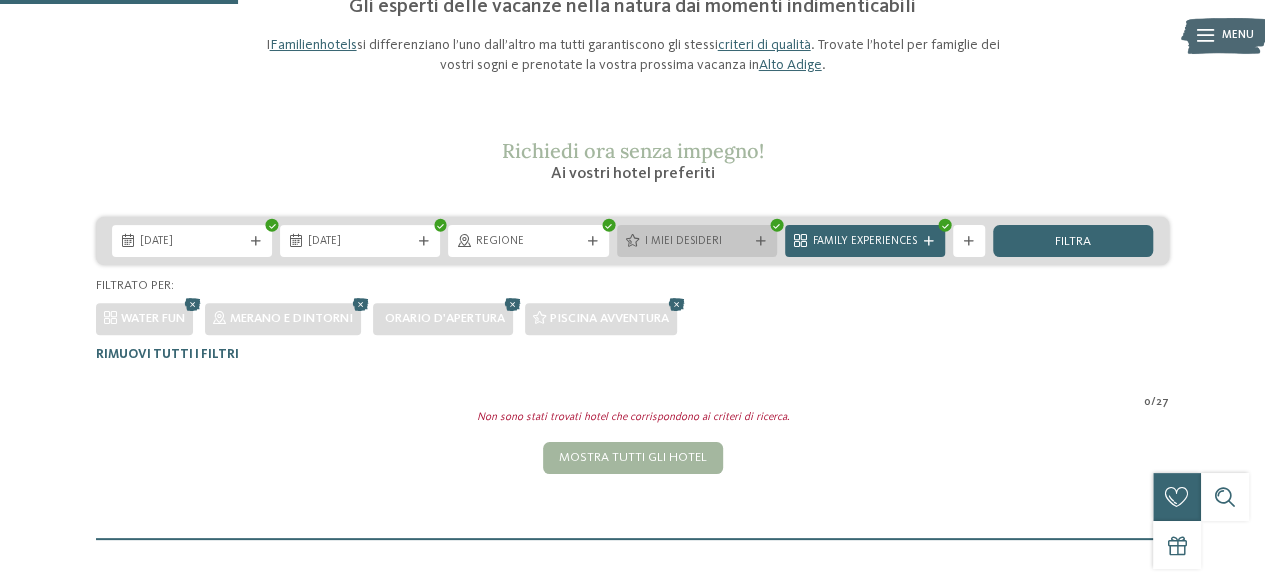 click on "I miei desideri" at bounding box center [697, 242] 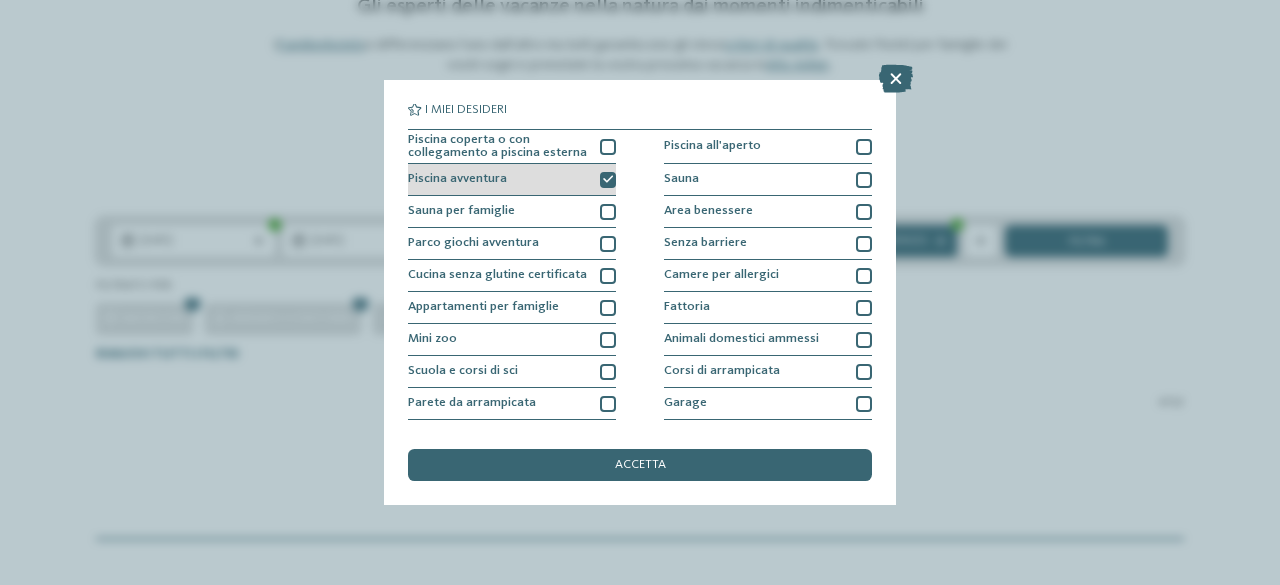 click at bounding box center (608, 180) 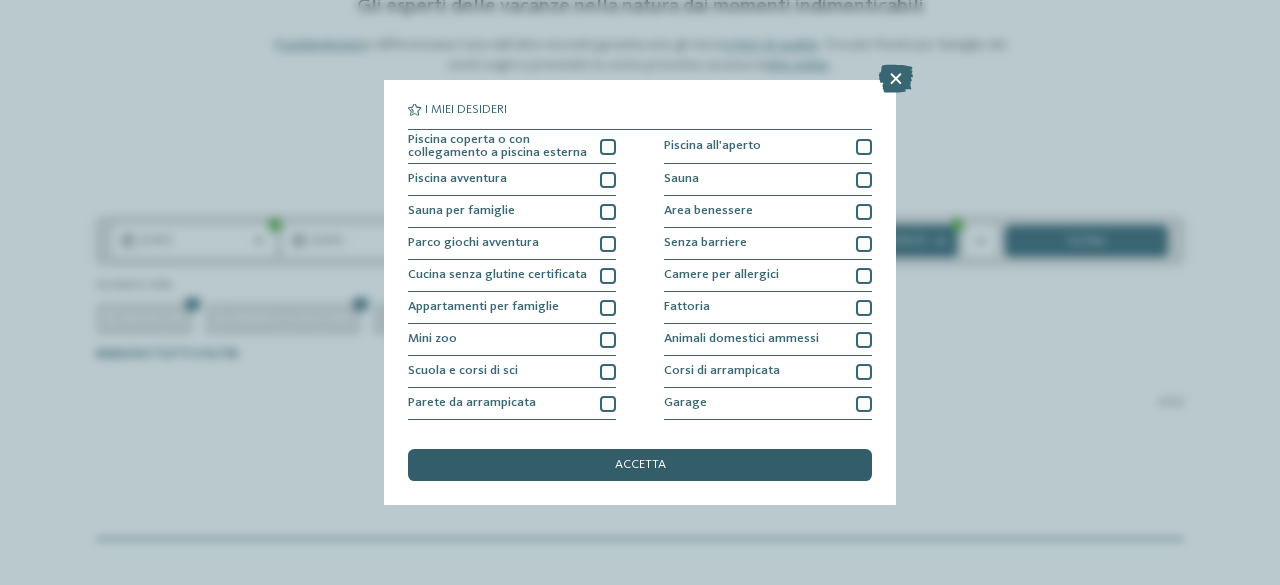 click on "accetta" at bounding box center (640, 465) 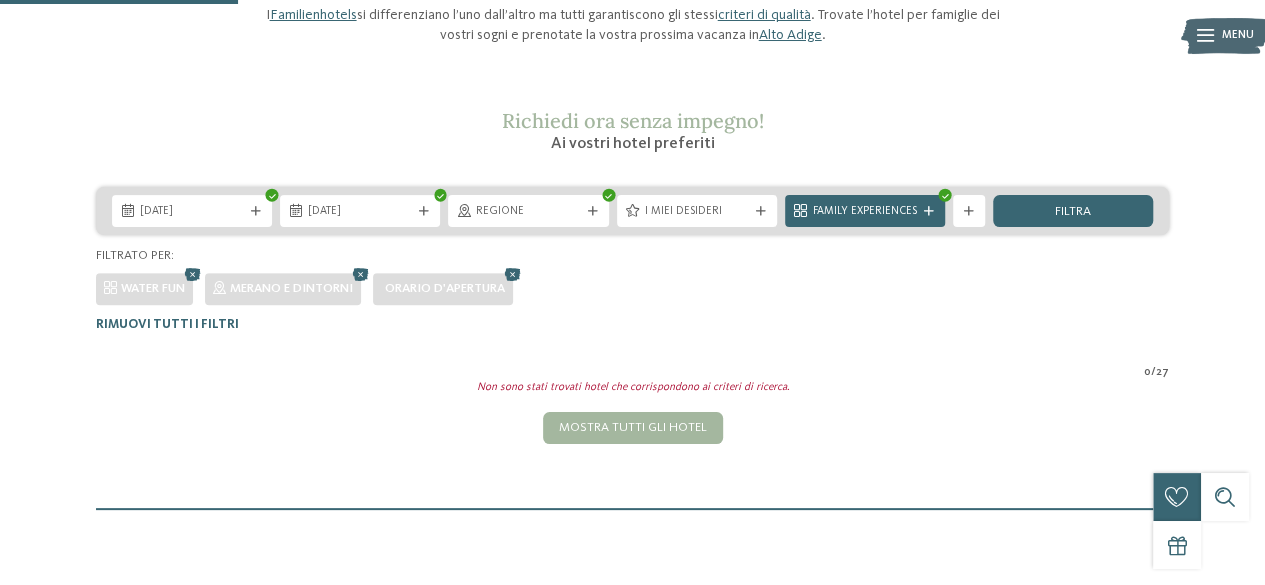 scroll, scrollTop: 194, scrollLeft: 0, axis: vertical 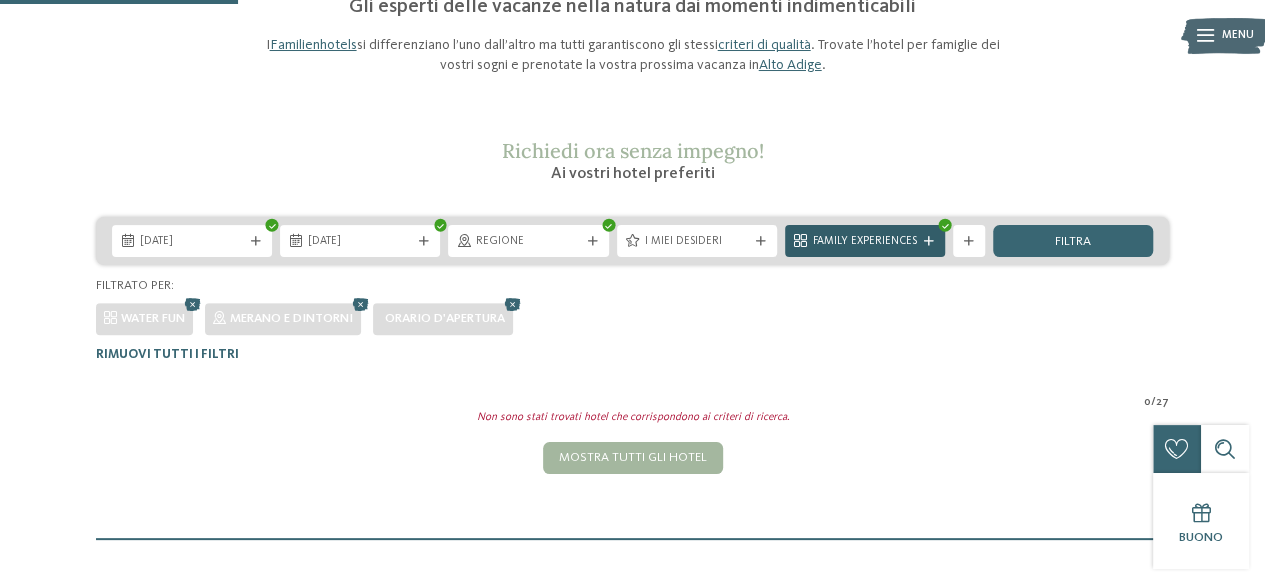 click on "Family Experiences" at bounding box center [865, 242] 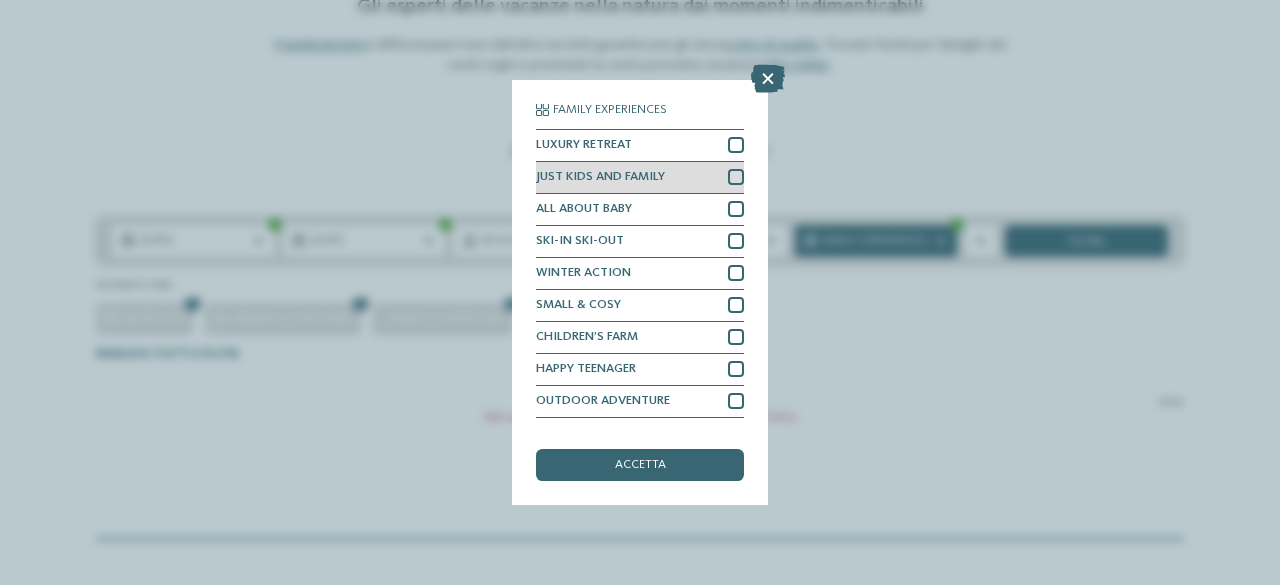 click on "JUST KIDS AND FAMILY" at bounding box center (640, 178) 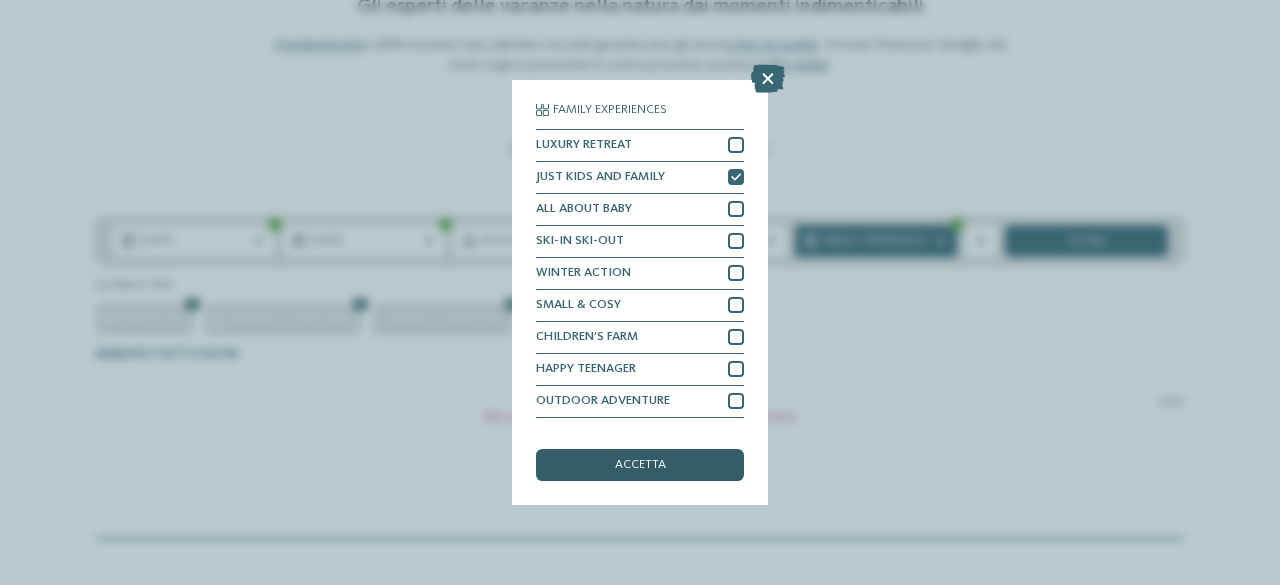 click on "accetta" at bounding box center [640, 465] 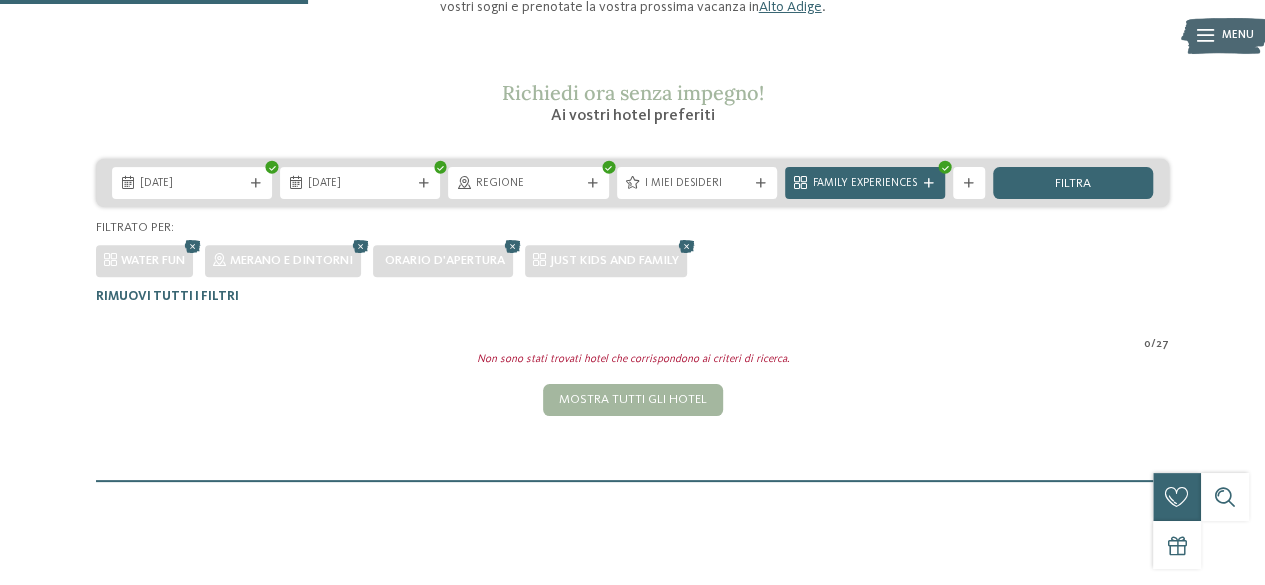 scroll, scrollTop: 0, scrollLeft: 0, axis: both 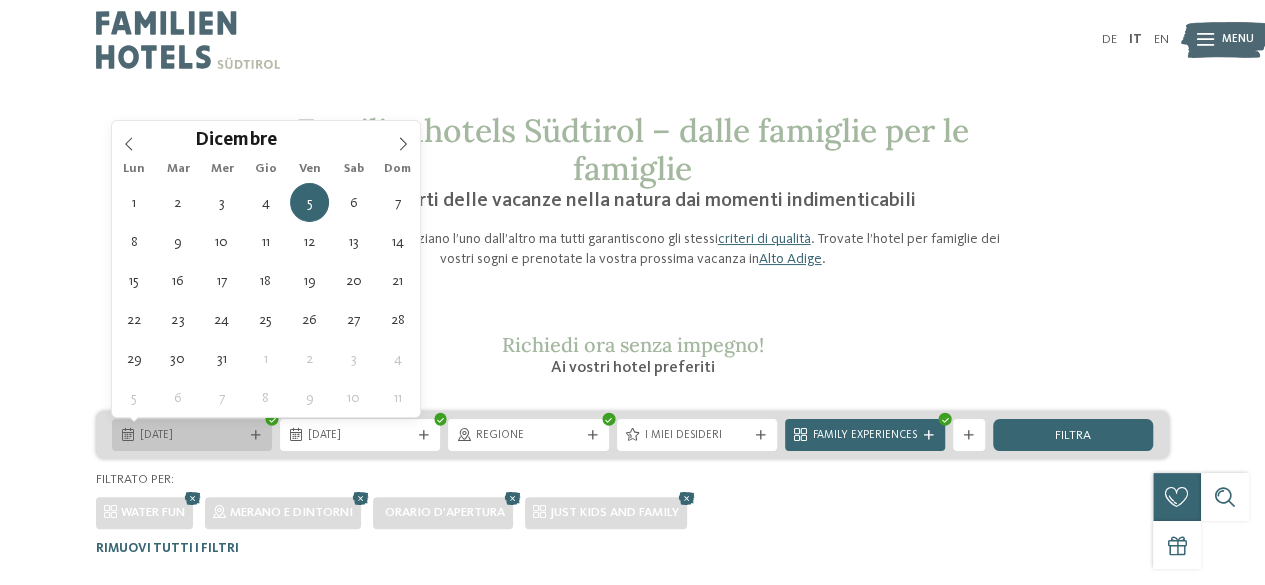 click on "[DATE]" at bounding box center (192, 435) 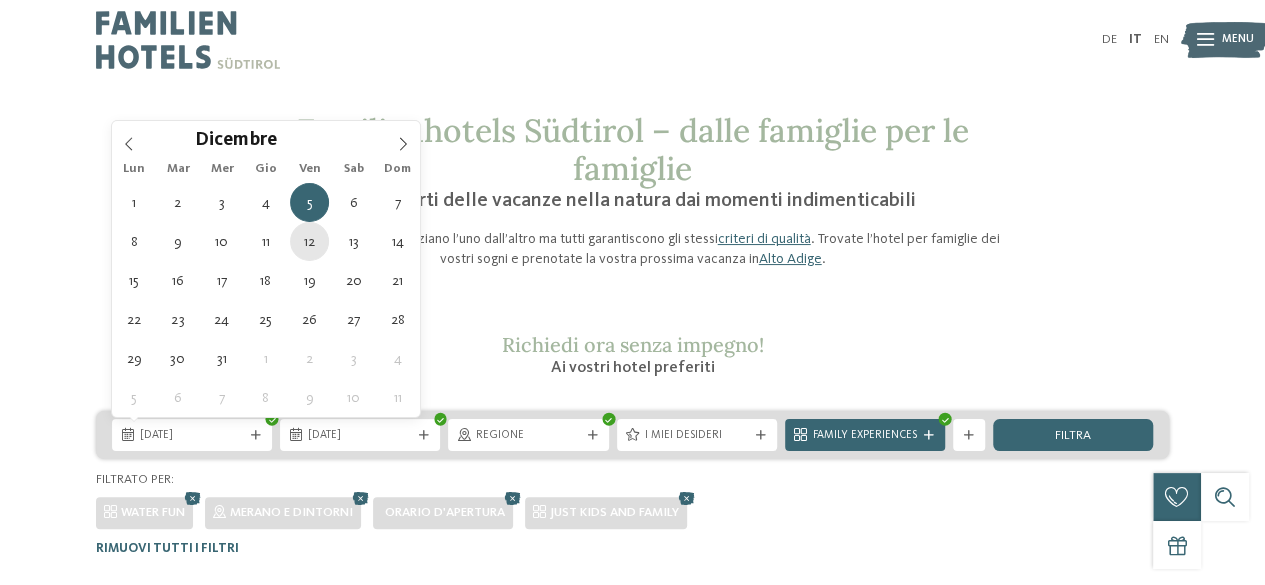 type on "[DATE]" 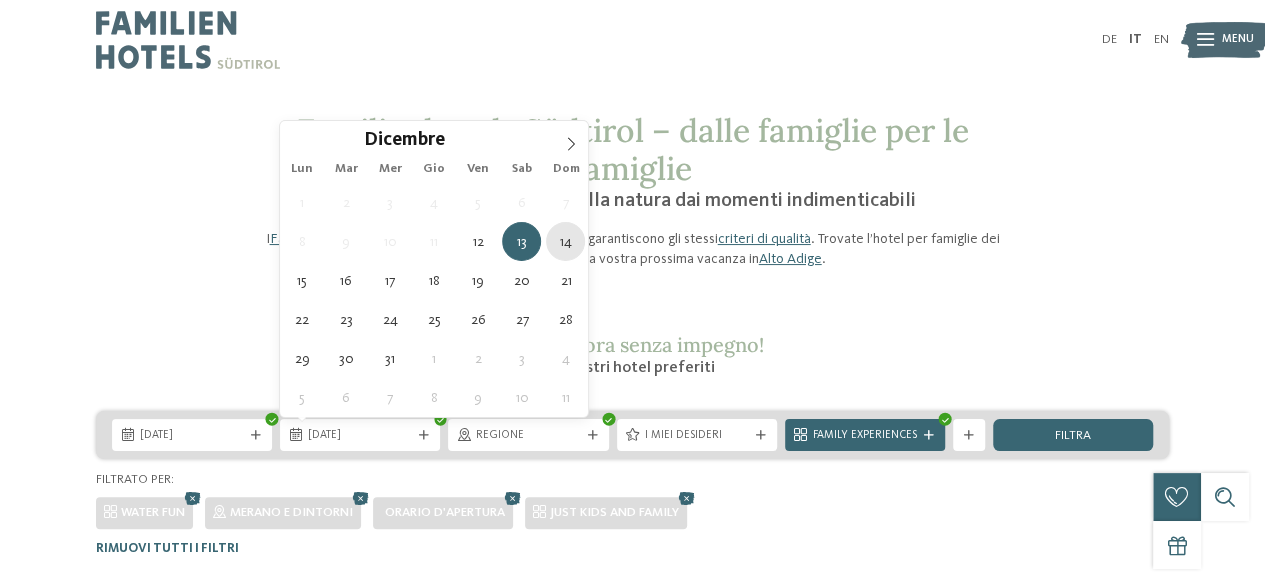 type on "[DATE]" 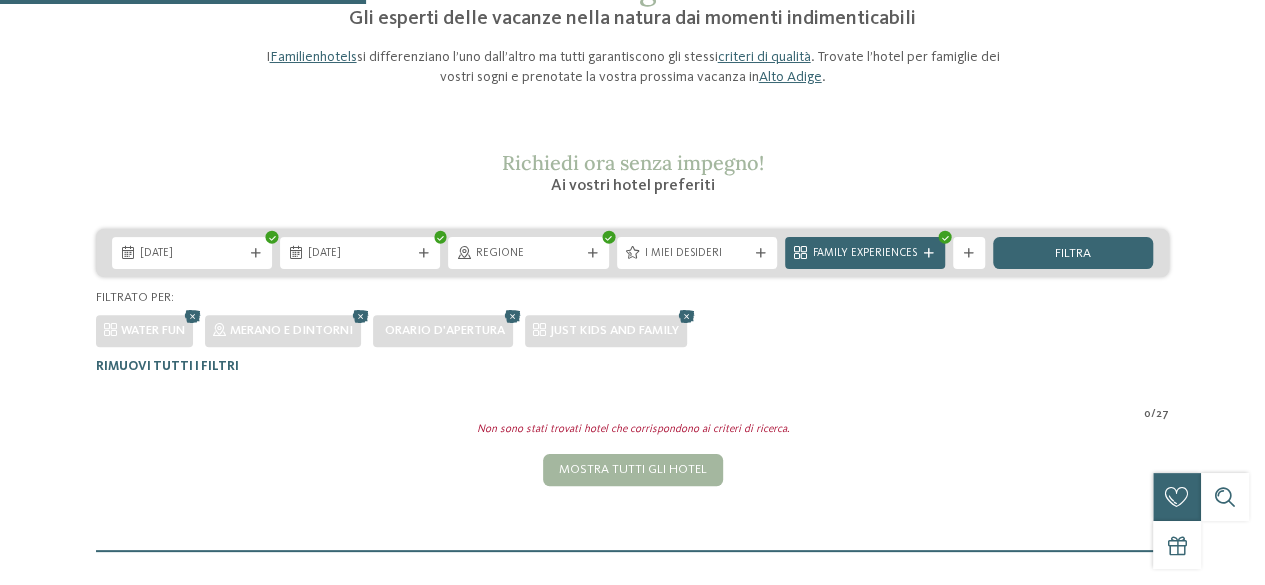 scroll, scrollTop: 300, scrollLeft: 0, axis: vertical 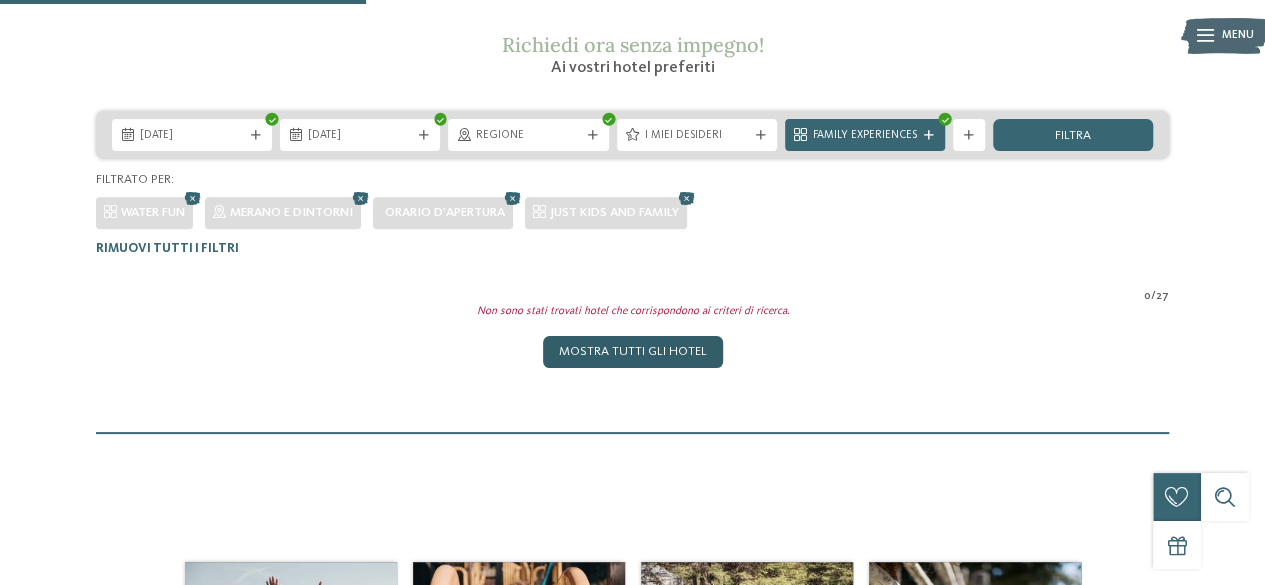 click on "Mostra tutti gli hotel" at bounding box center (633, 352) 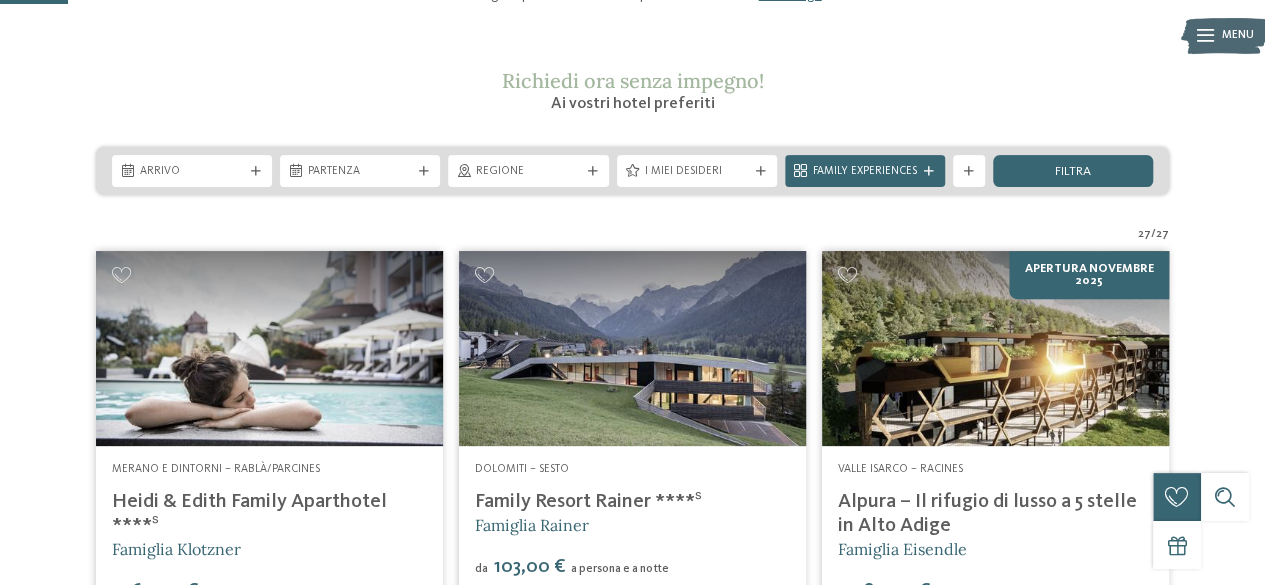 scroll, scrollTop: 197, scrollLeft: 0, axis: vertical 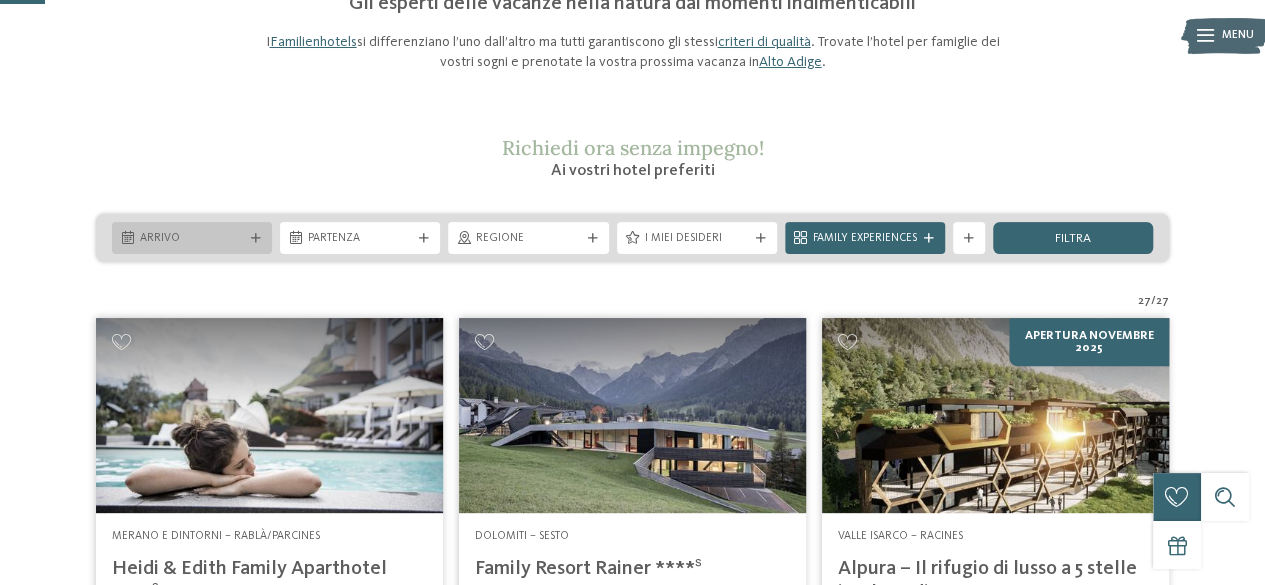 click on "Arrivo" at bounding box center [192, 238] 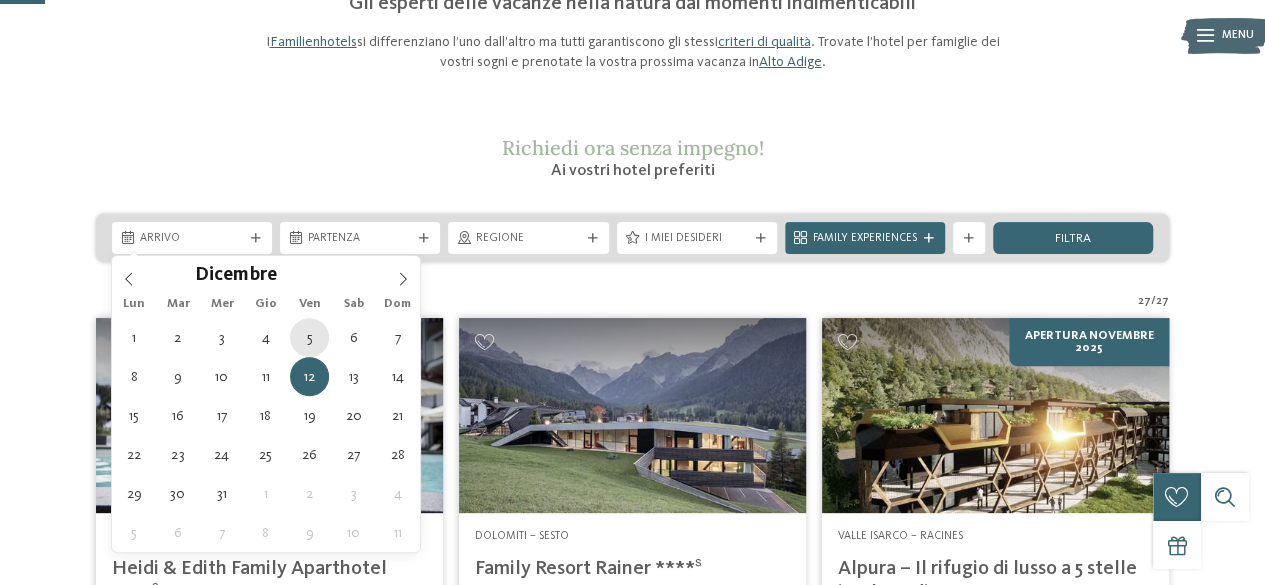 type on "[DATE]" 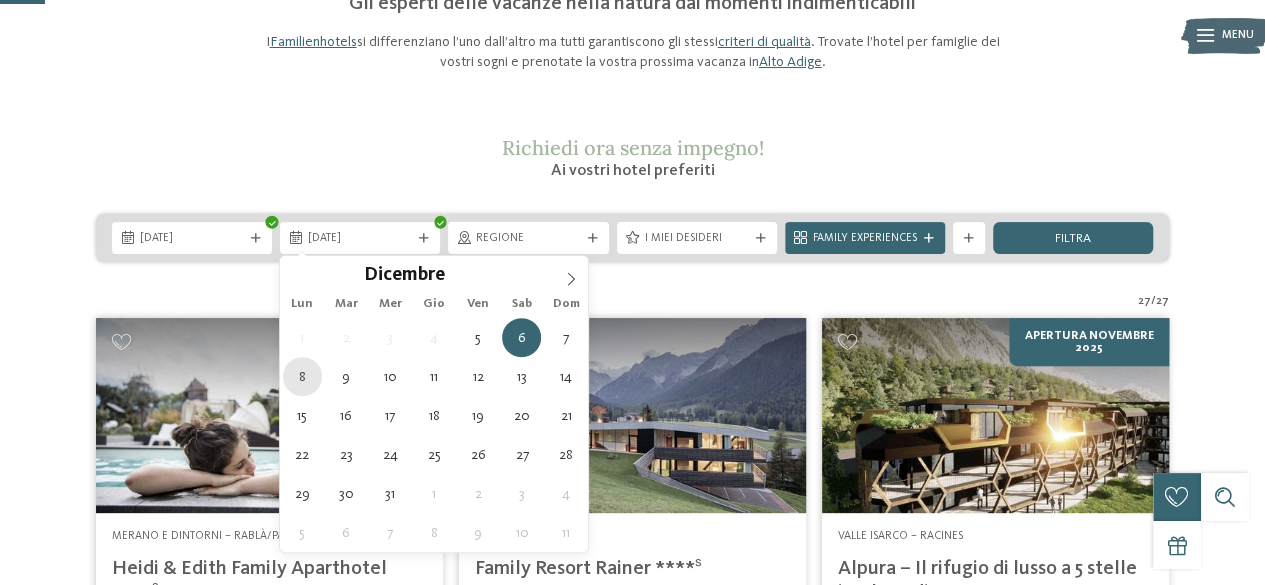 type on "[DATE]" 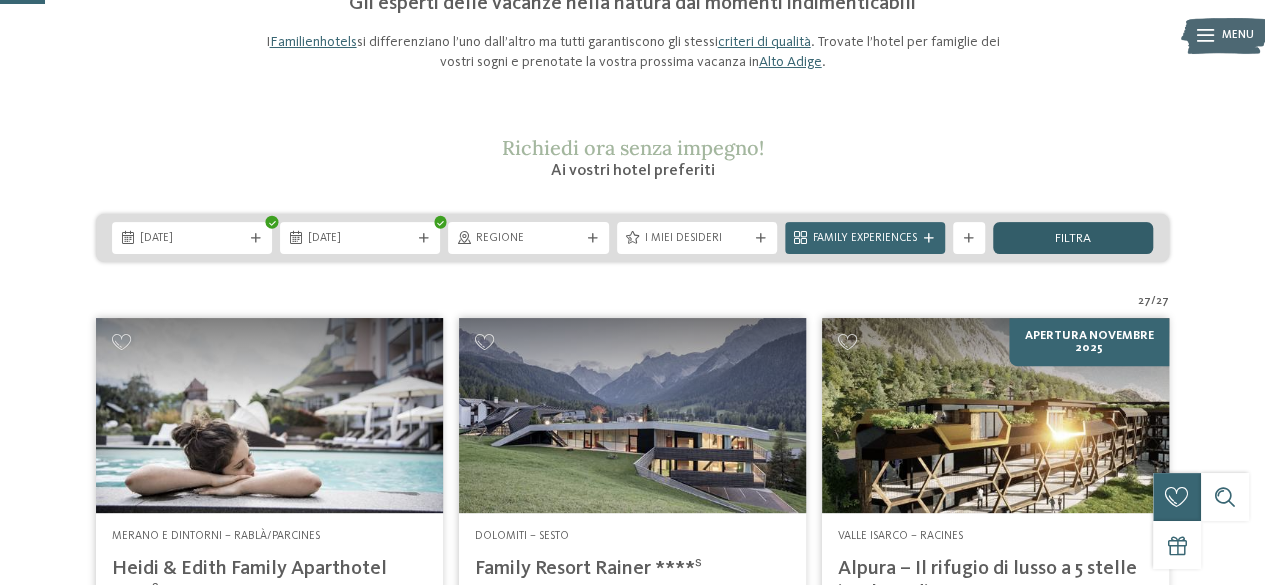 click on "filtra" at bounding box center (1073, 238) 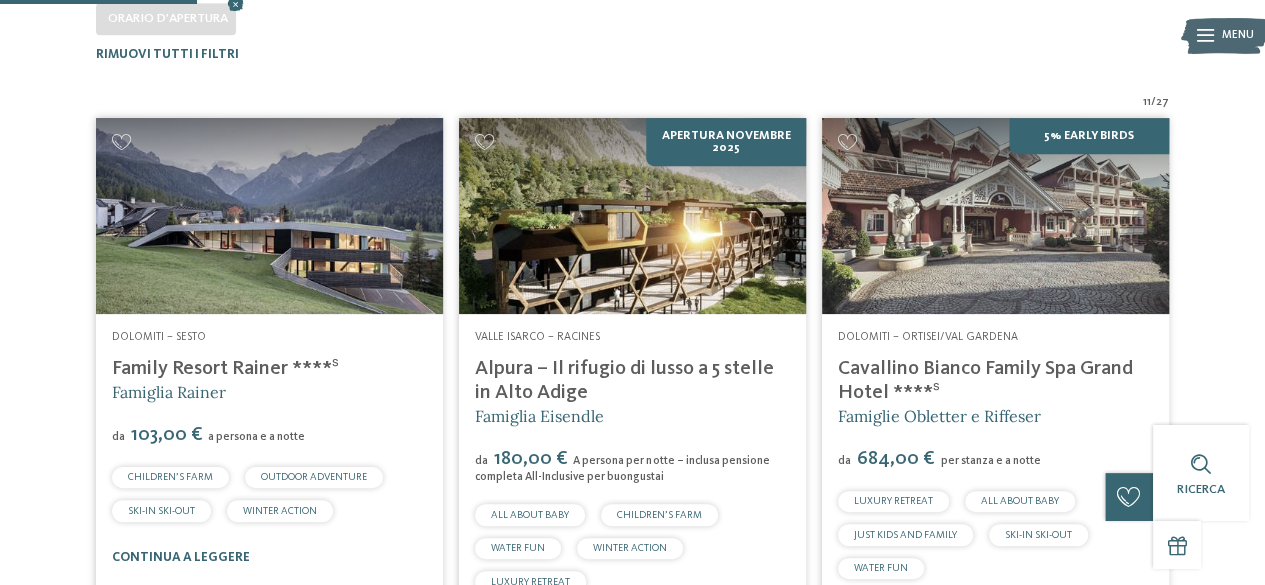 scroll, scrollTop: 494, scrollLeft: 0, axis: vertical 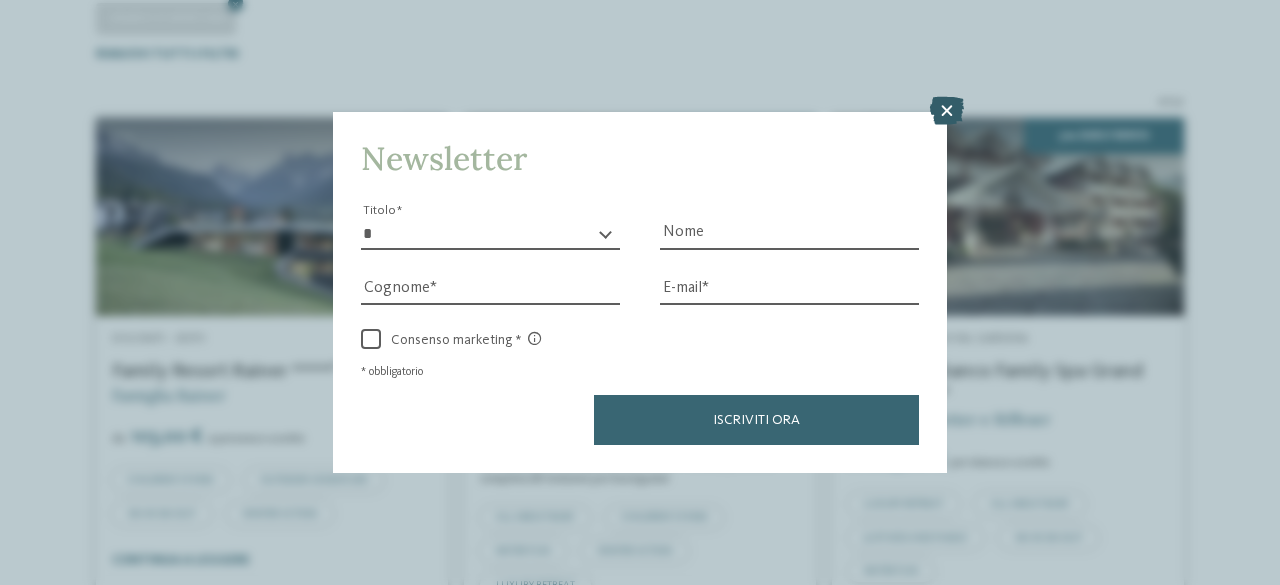 click at bounding box center (947, 111) 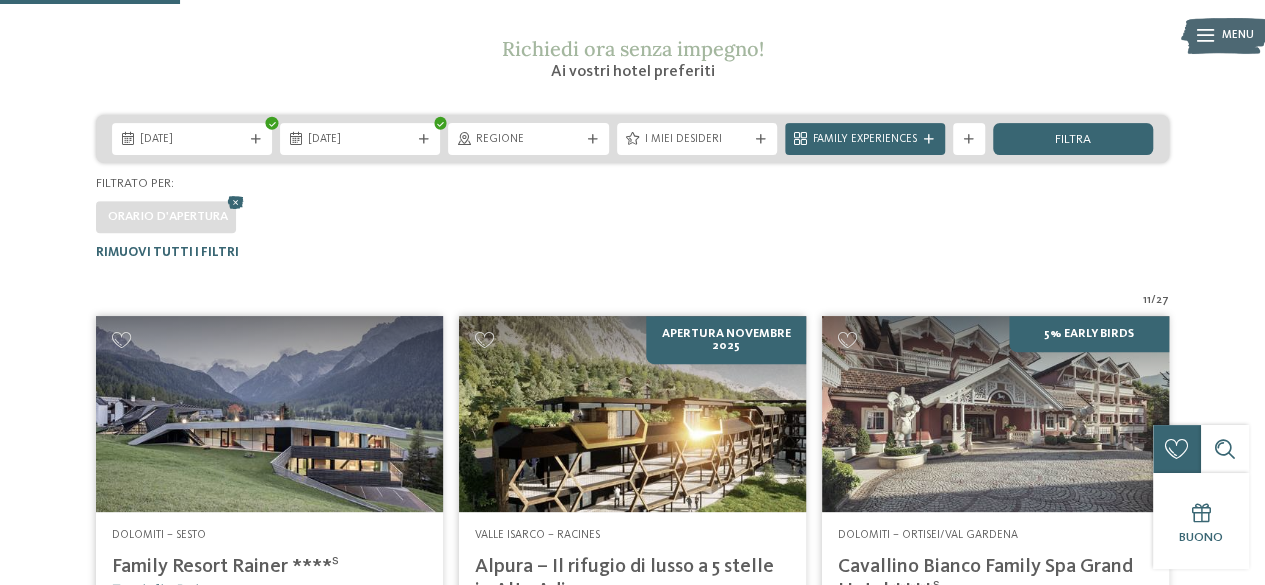 scroll, scrollTop: 294, scrollLeft: 0, axis: vertical 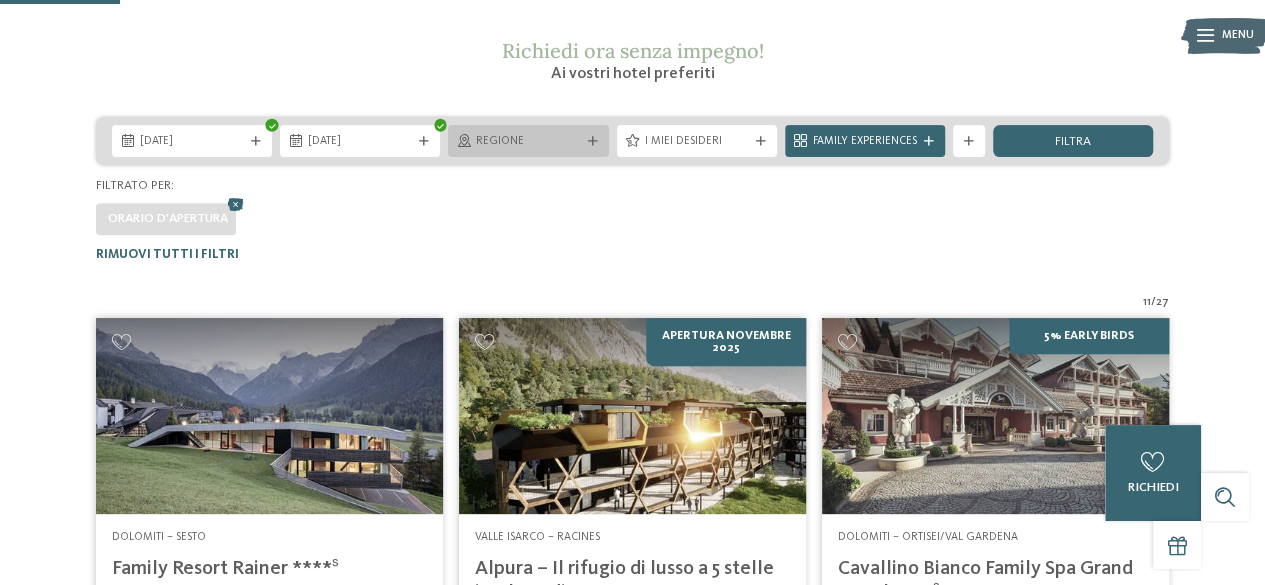 click on "Regione" at bounding box center [528, 141] 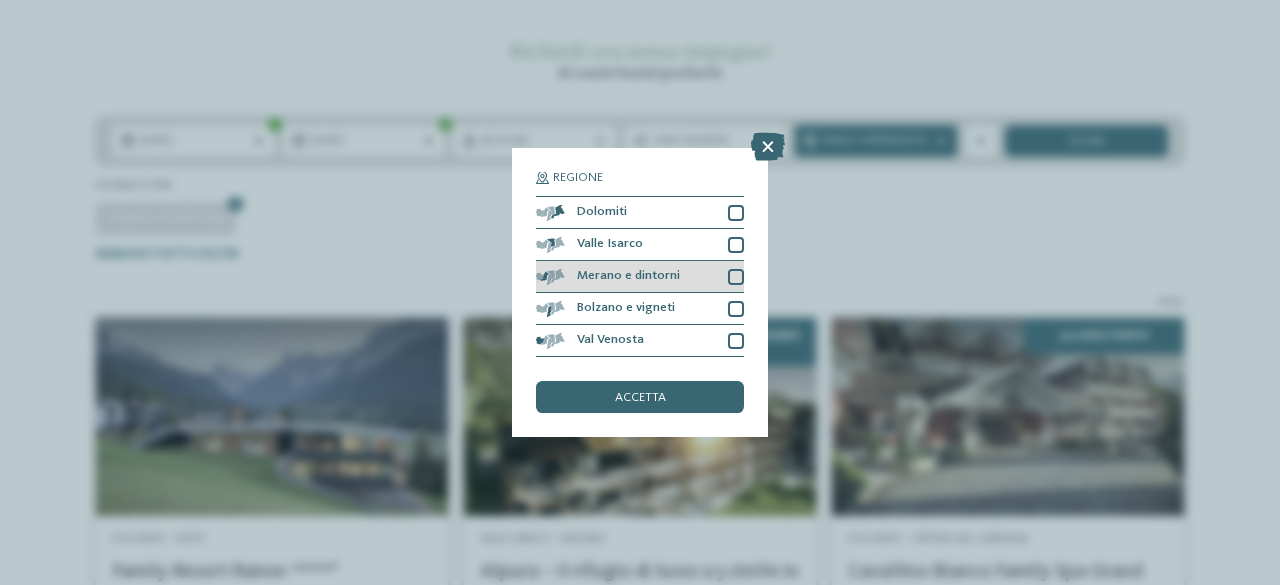 click on "Merano e dintorni" at bounding box center [628, 276] 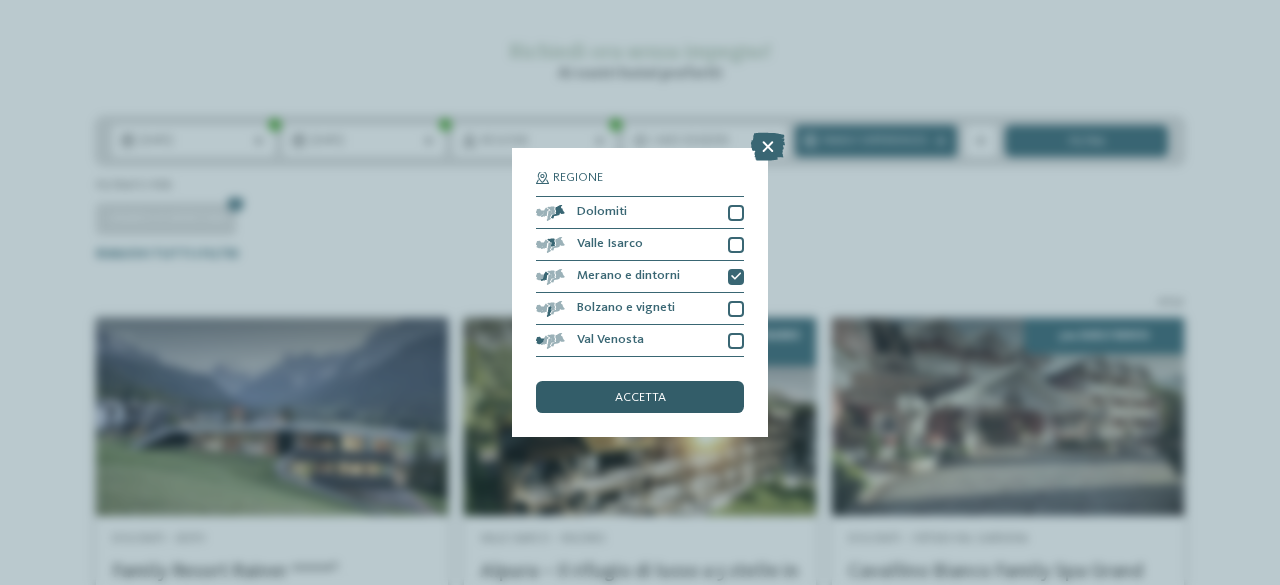 click on "accetta" at bounding box center (640, 397) 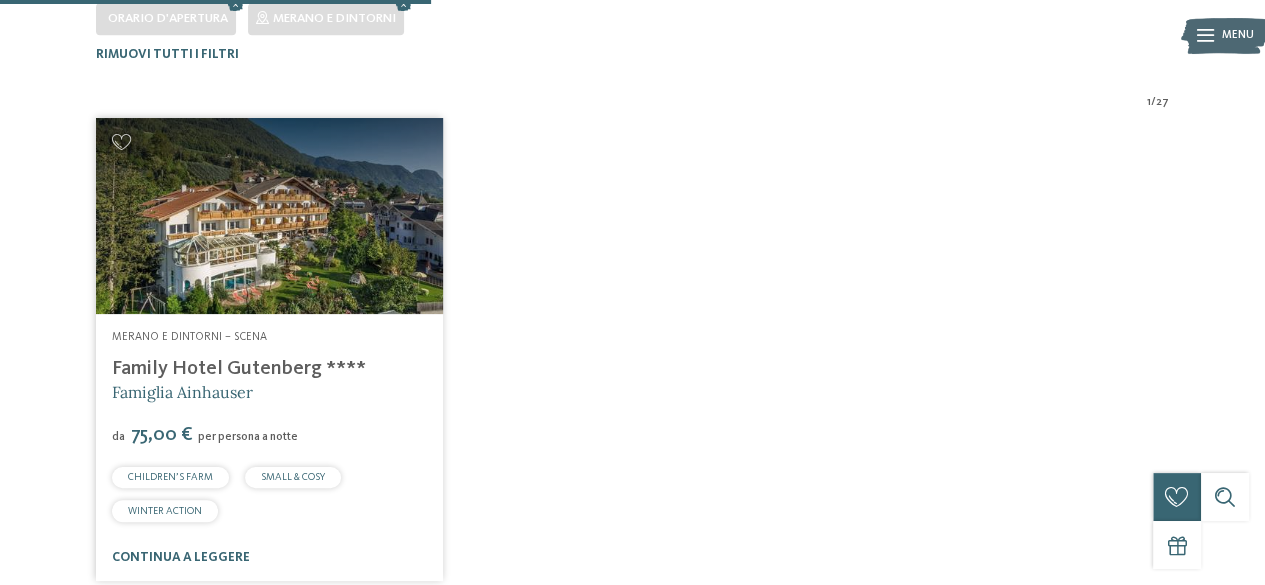 scroll, scrollTop: 494, scrollLeft: 0, axis: vertical 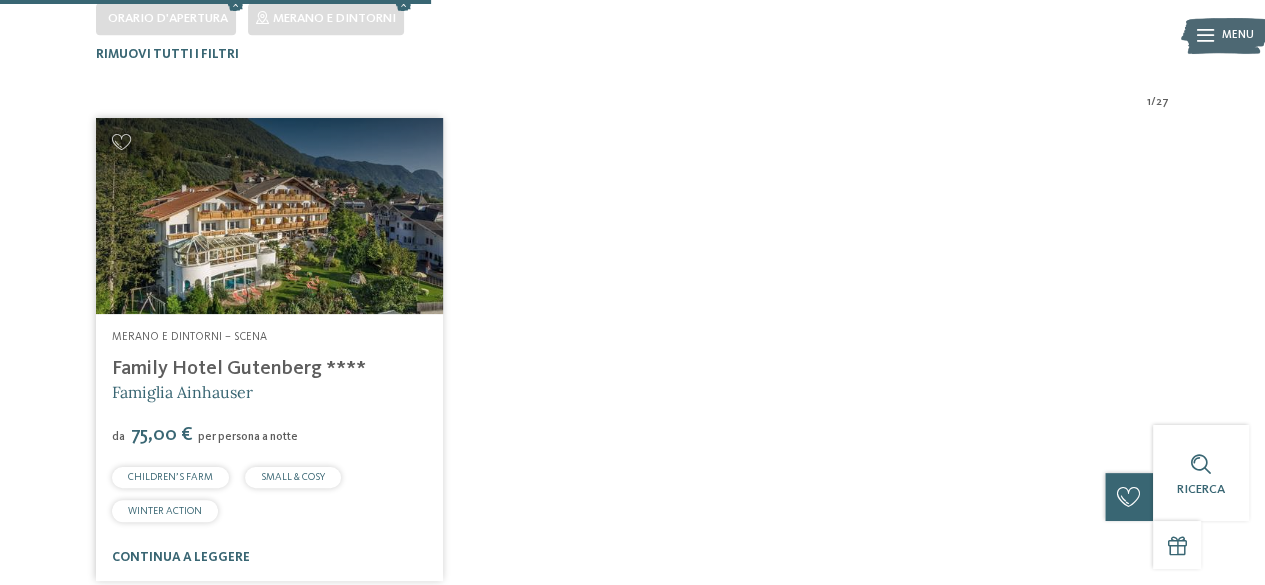 click at bounding box center (269, 215) 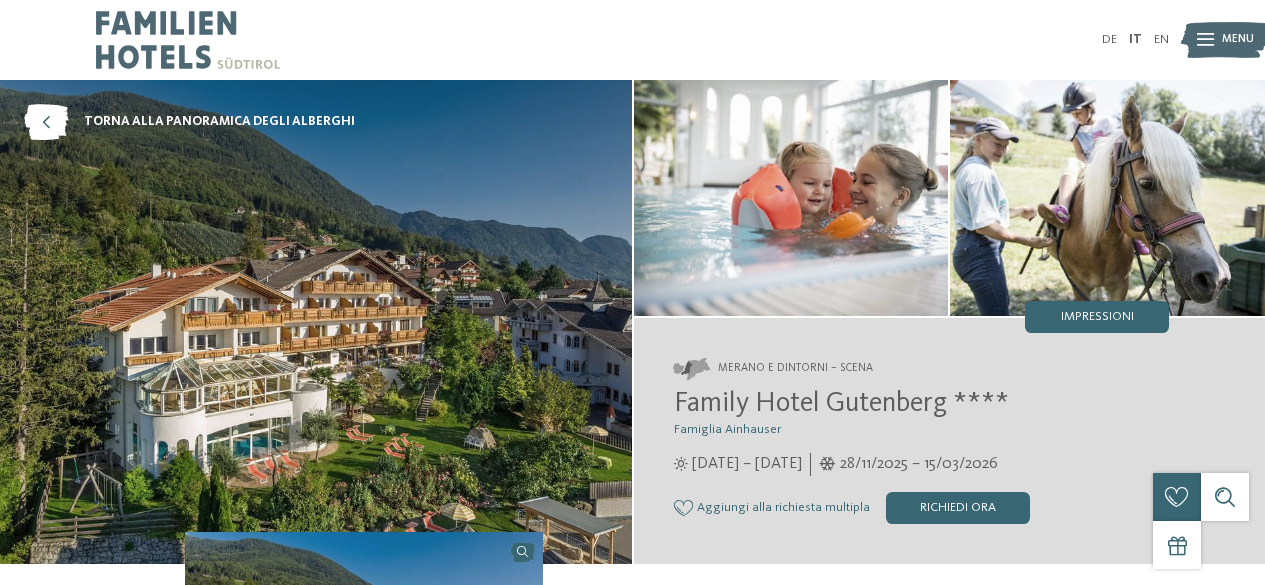 scroll, scrollTop: 0, scrollLeft: 0, axis: both 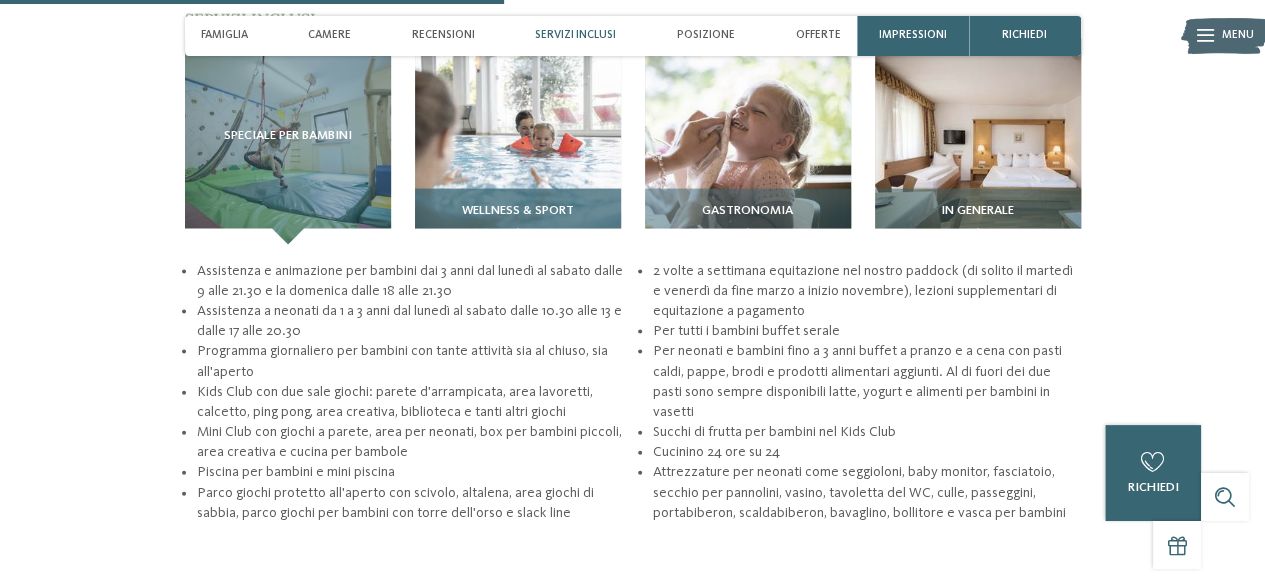 click on "Wellness & Sport" at bounding box center [518, 217] 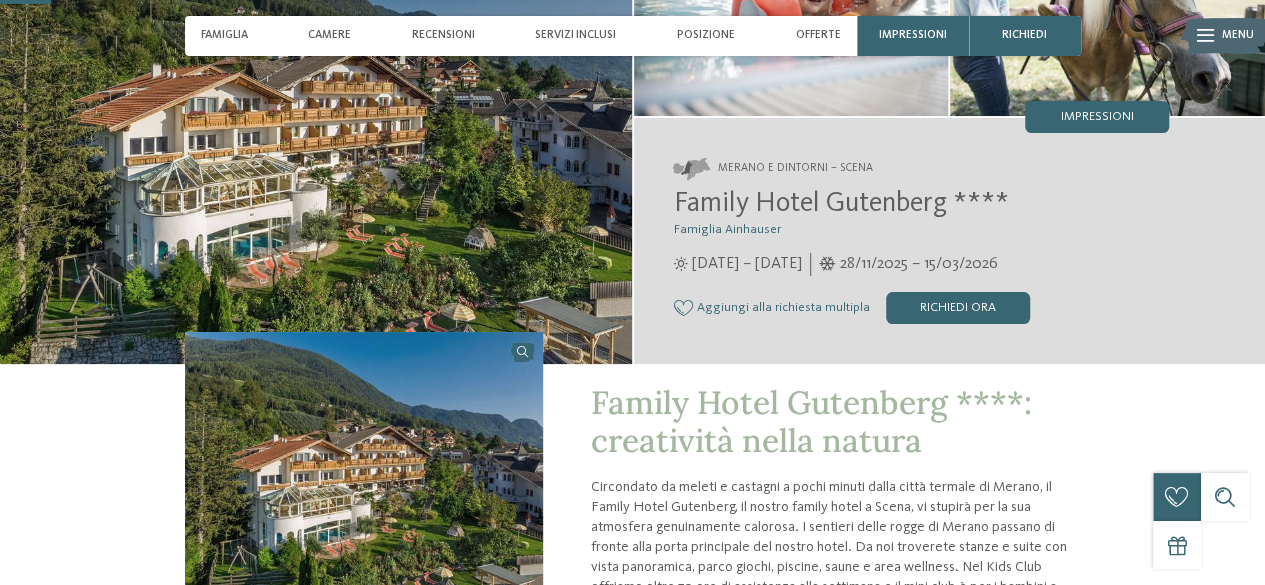 scroll, scrollTop: 200, scrollLeft: 0, axis: vertical 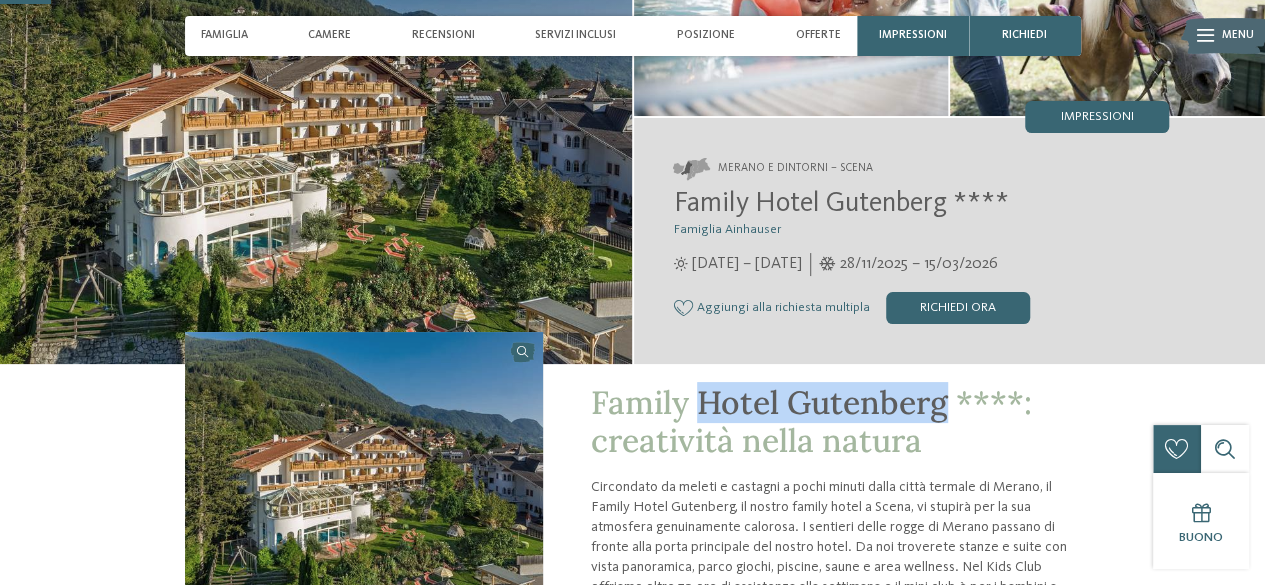 drag, startPoint x: 704, startPoint y: 395, endPoint x: 949, endPoint y: 389, distance: 245.07346 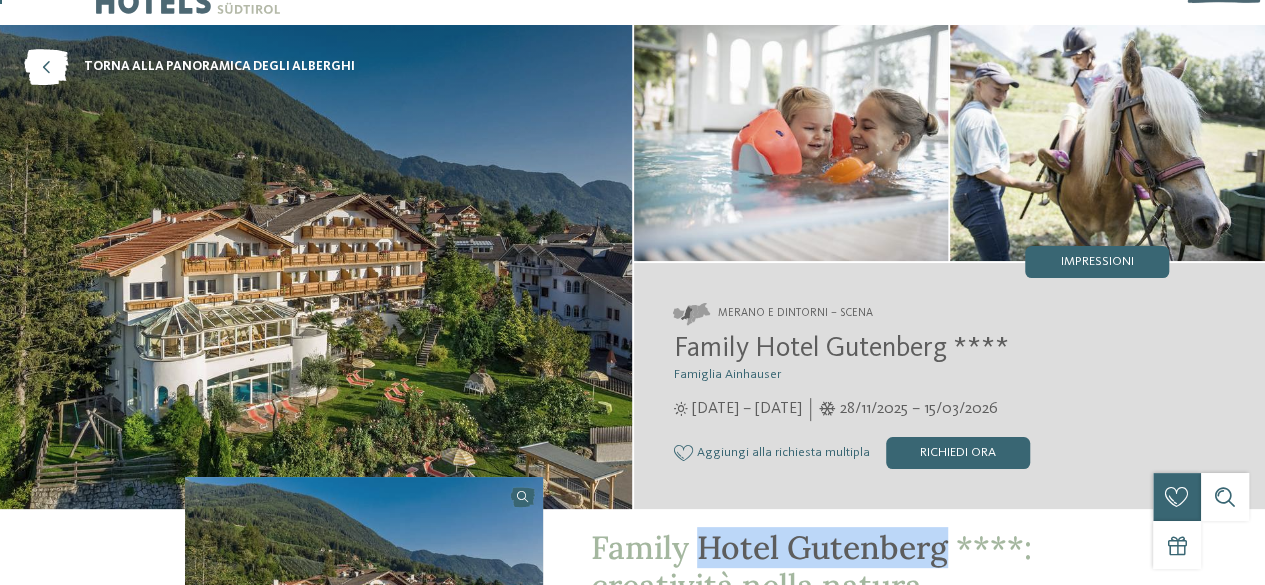 scroll, scrollTop: 0, scrollLeft: 0, axis: both 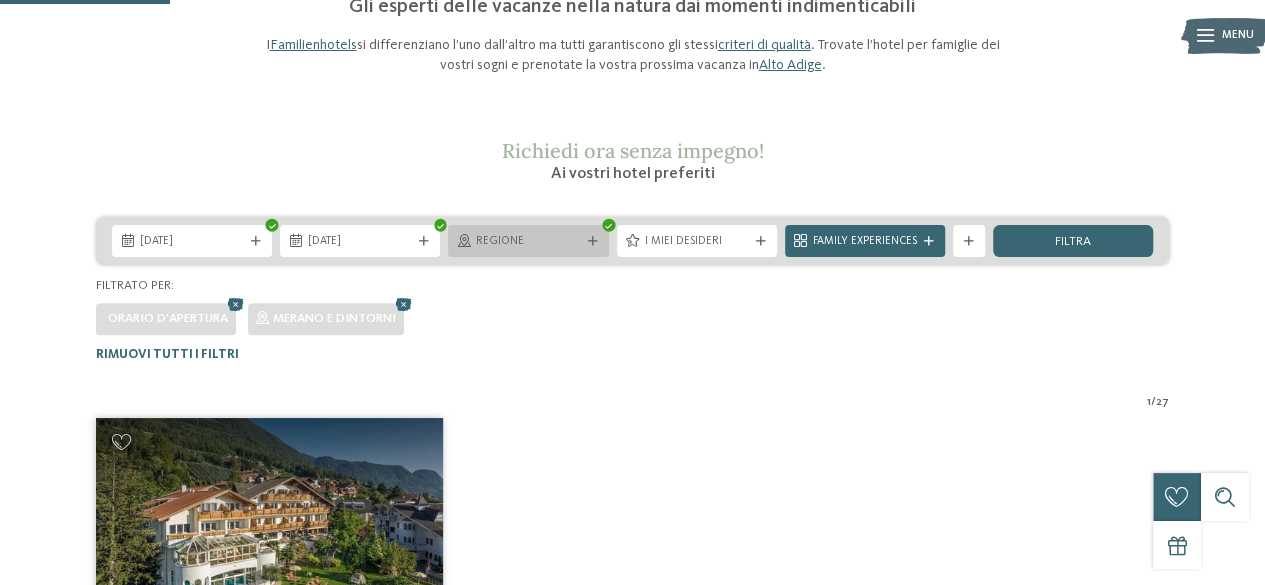 click at bounding box center (593, 242) 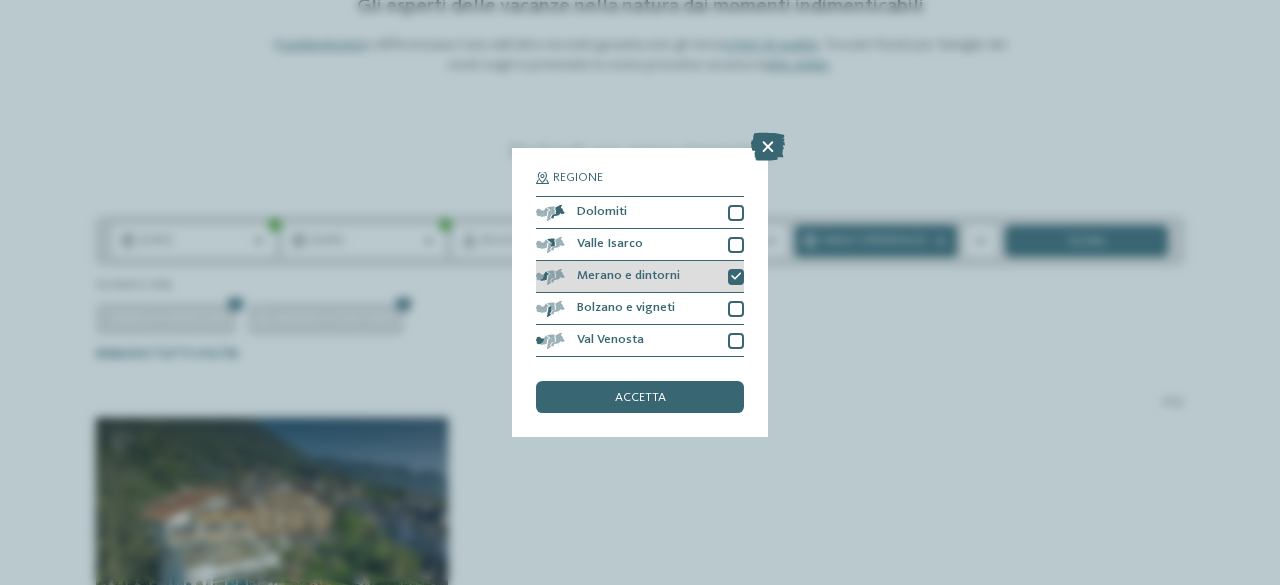 click at bounding box center (736, 277) 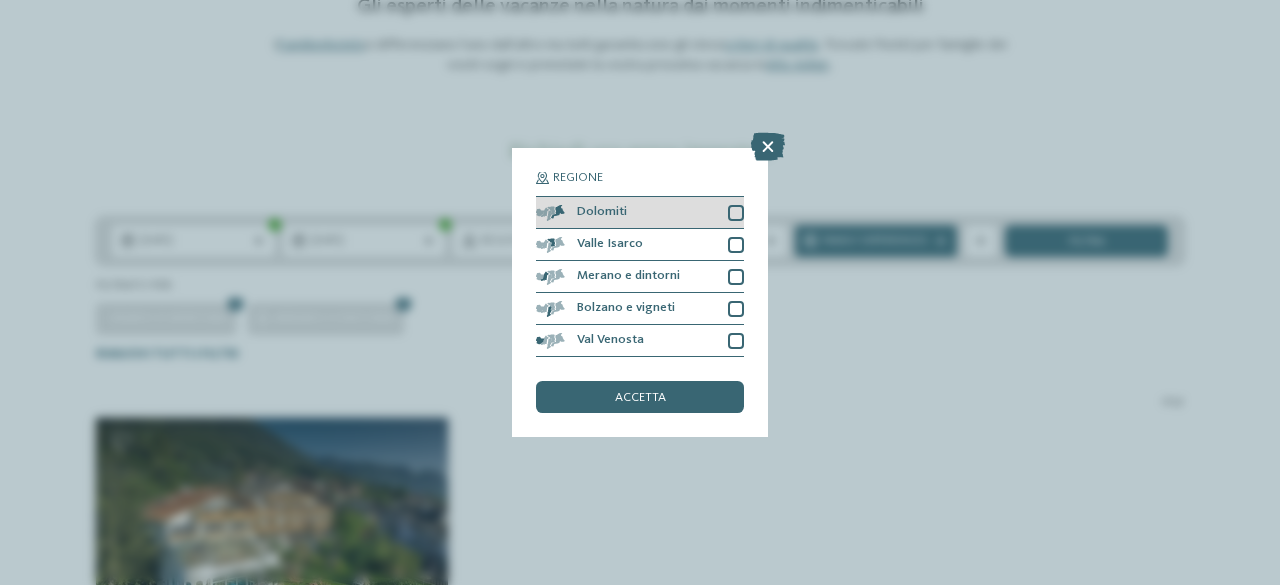 click on "Dolomiti" at bounding box center (640, 213) 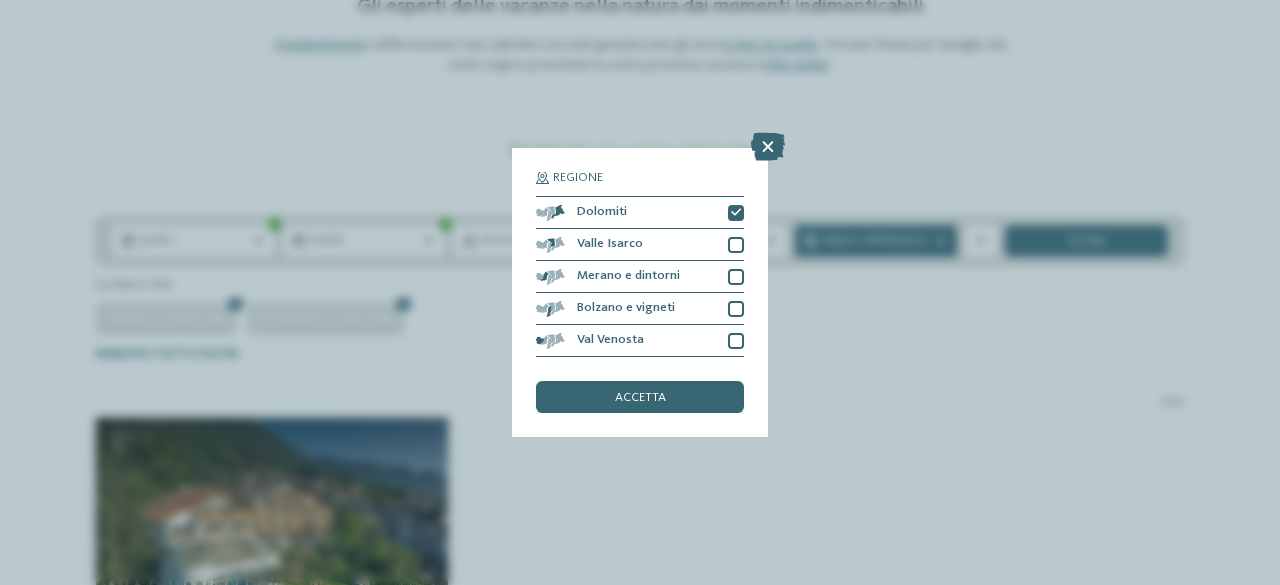 click on "Regione
Dolomiti
Valle Isarco" at bounding box center (640, 293) 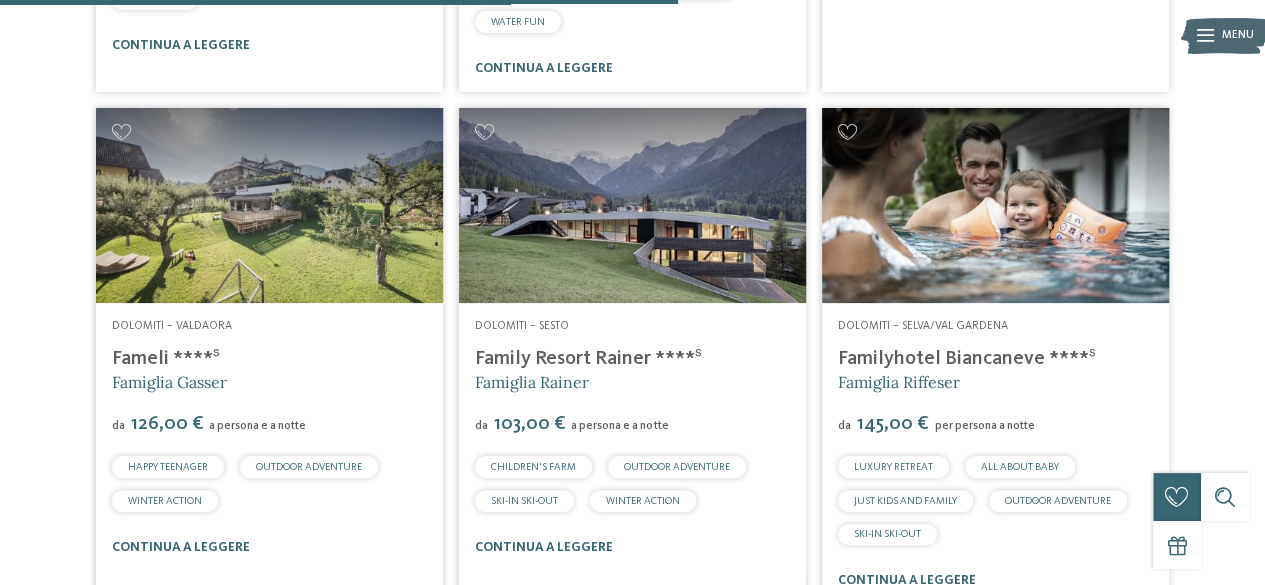 scroll, scrollTop: 1094, scrollLeft: 0, axis: vertical 